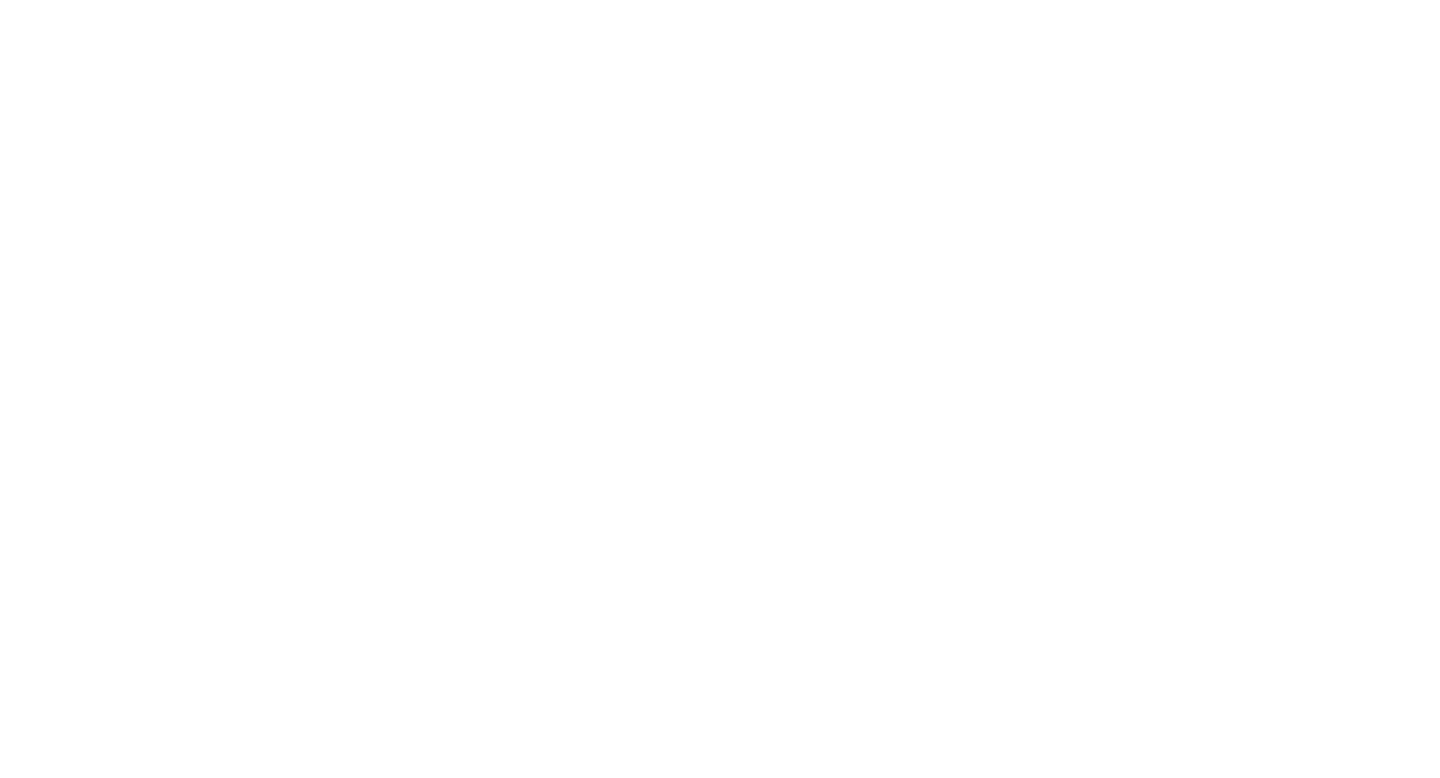 scroll, scrollTop: 0, scrollLeft: 0, axis: both 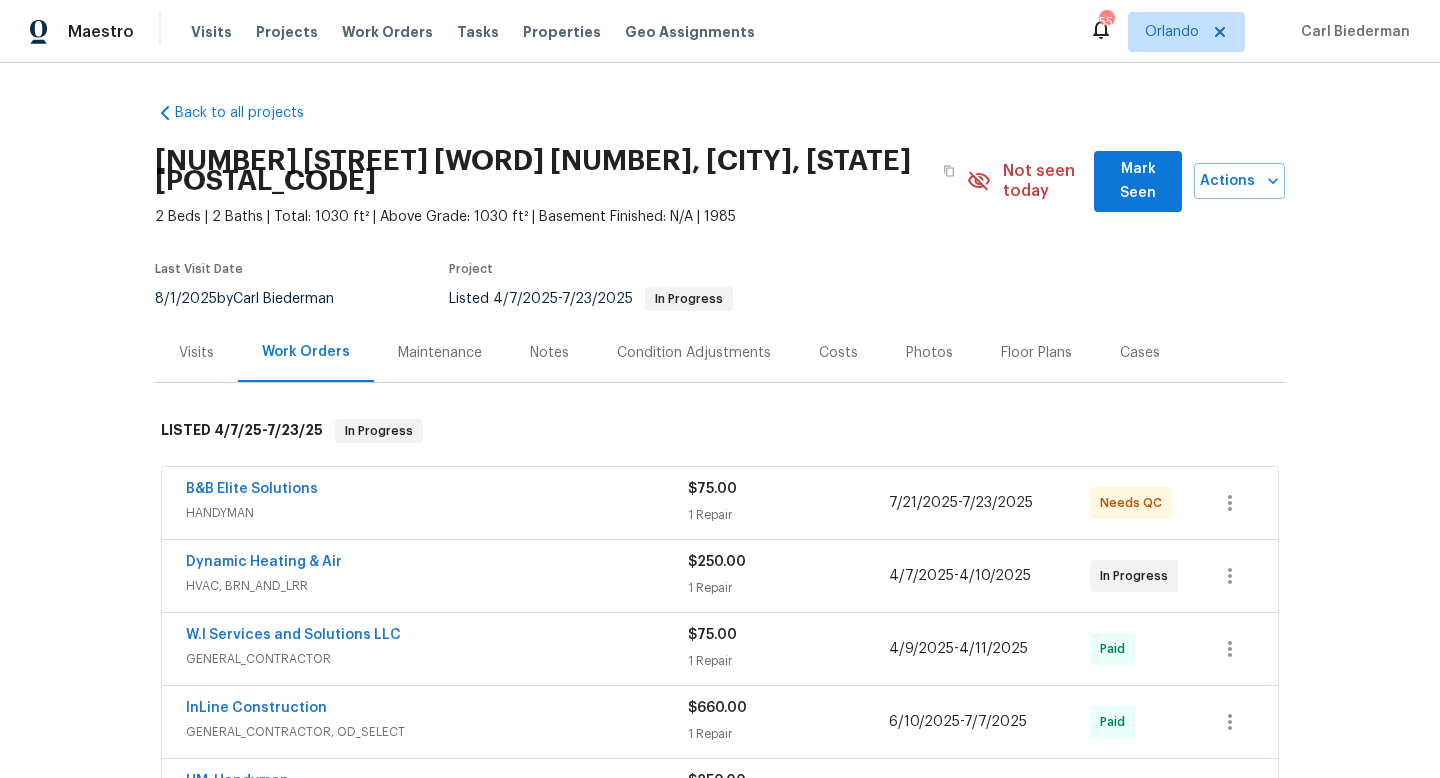 click on "Visits Projects Work Orders Tasks Properties Geo Assignments" at bounding box center (485, 32) 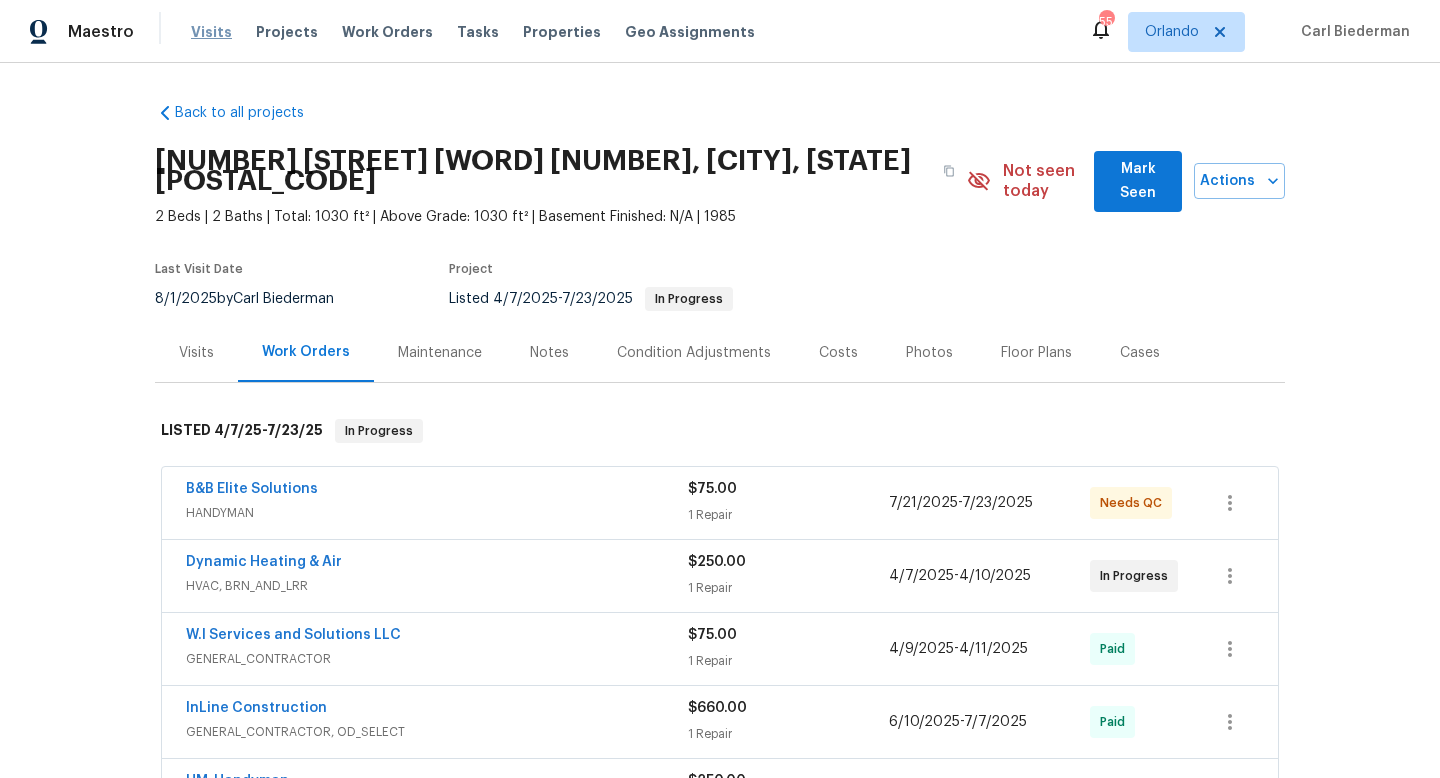 click on "Visits" at bounding box center [211, 32] 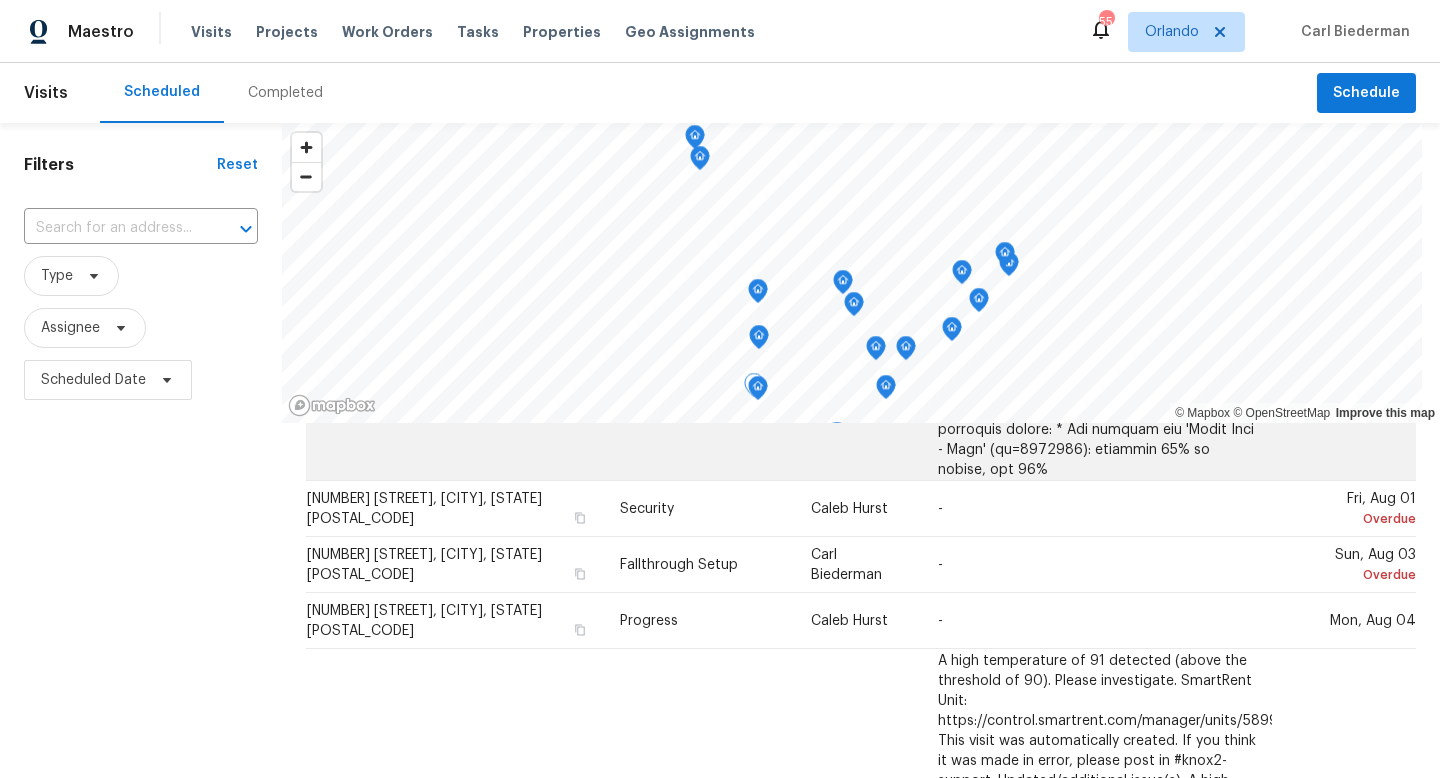 scroll, scrollTop: 881, scrollLeft: 0, axis: vertical 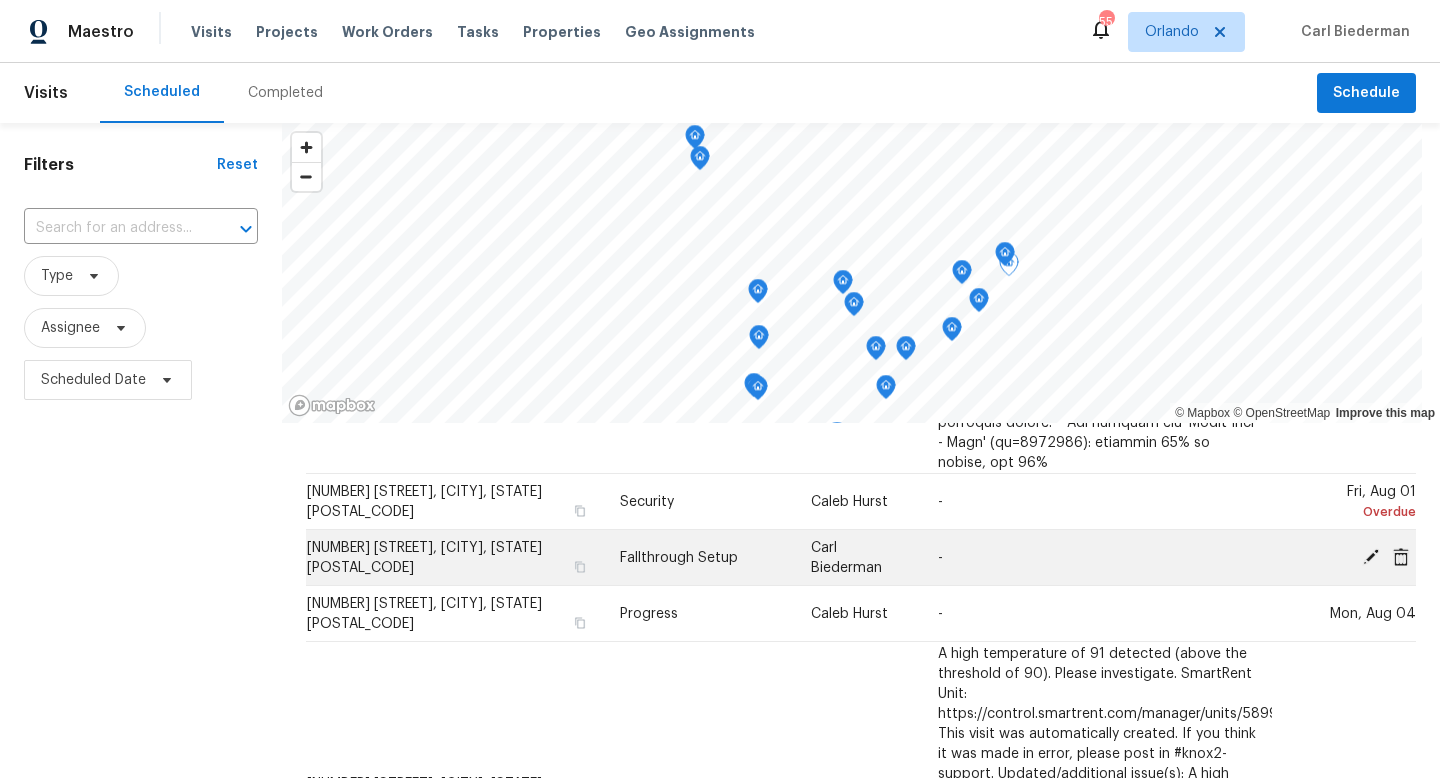 click 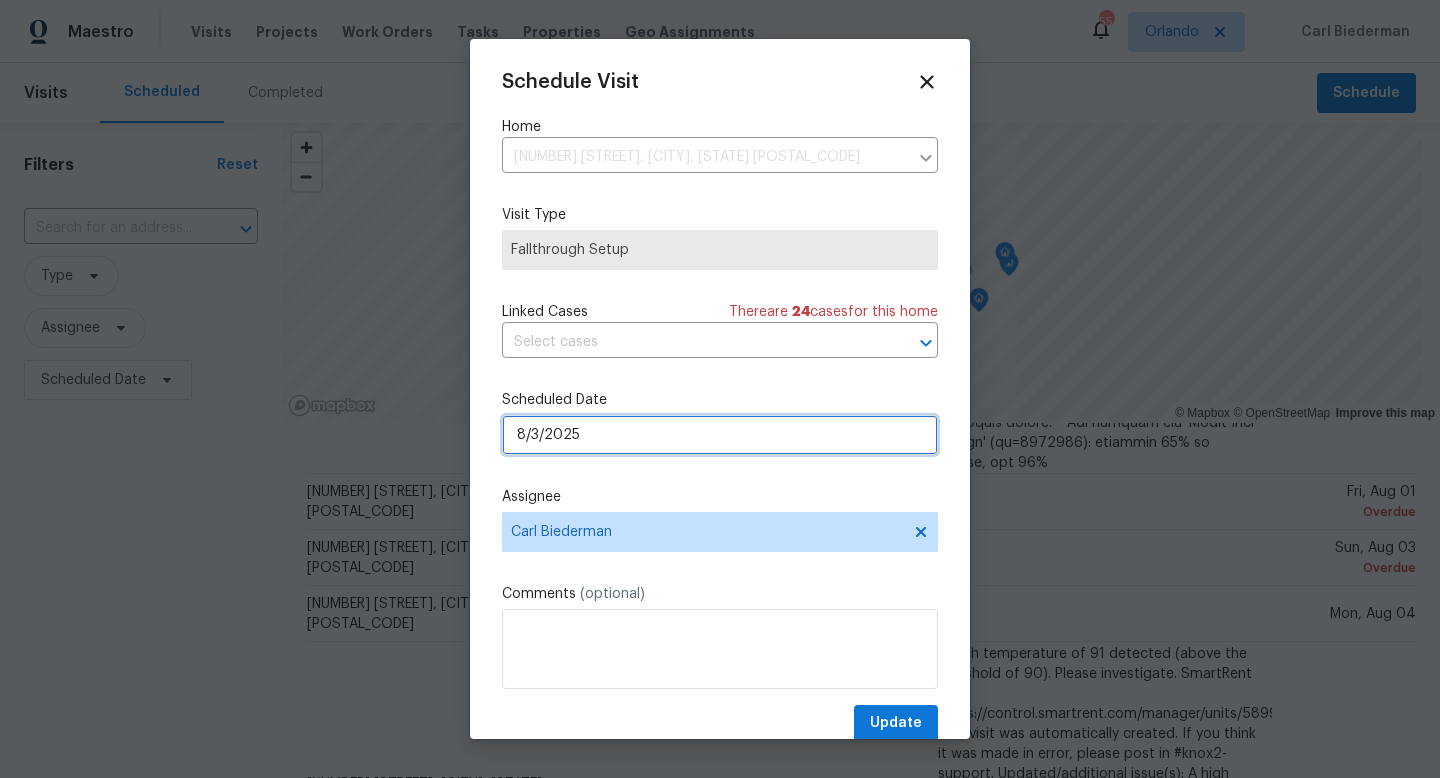 click on "8/3/2025" at bounding box center [720, 435] 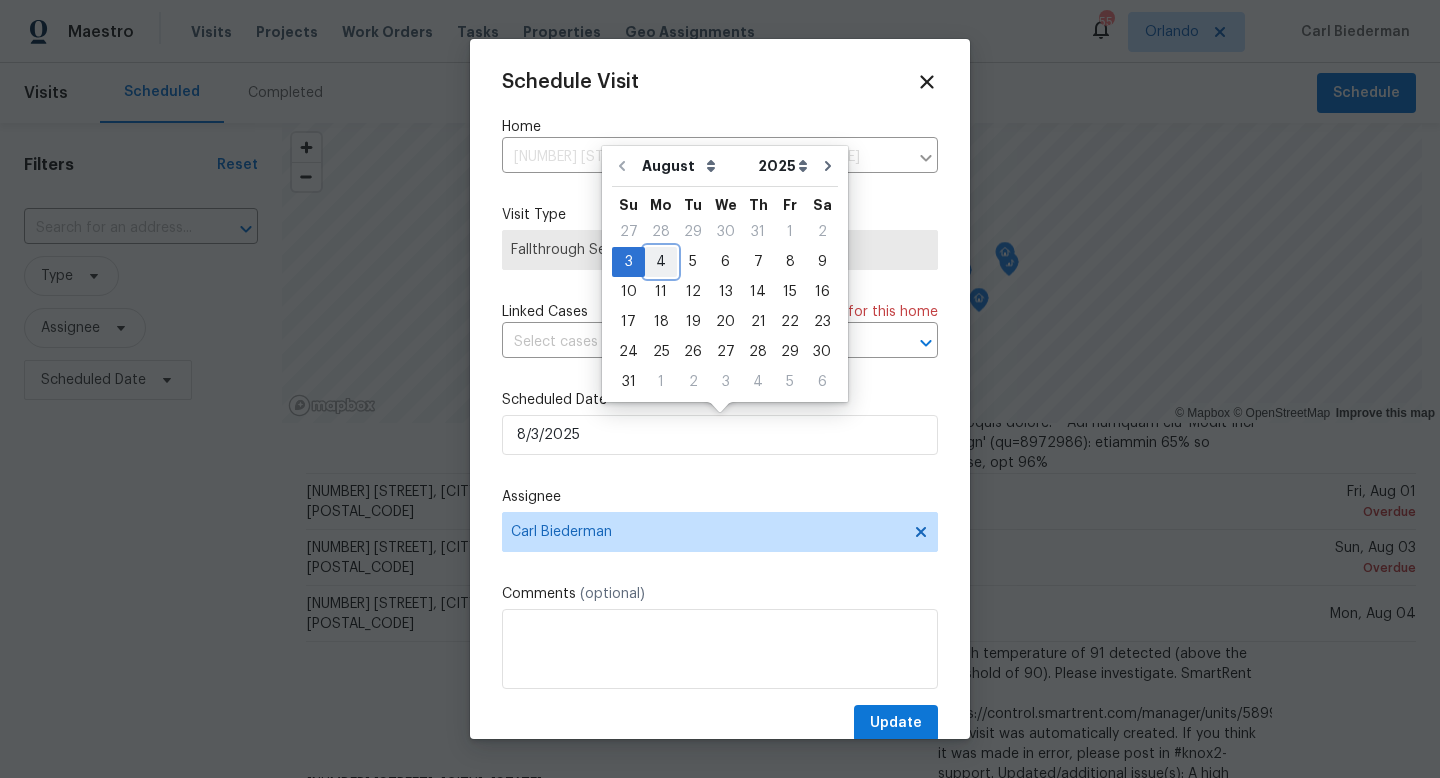 click on "4" at bounding box center (661, 262) 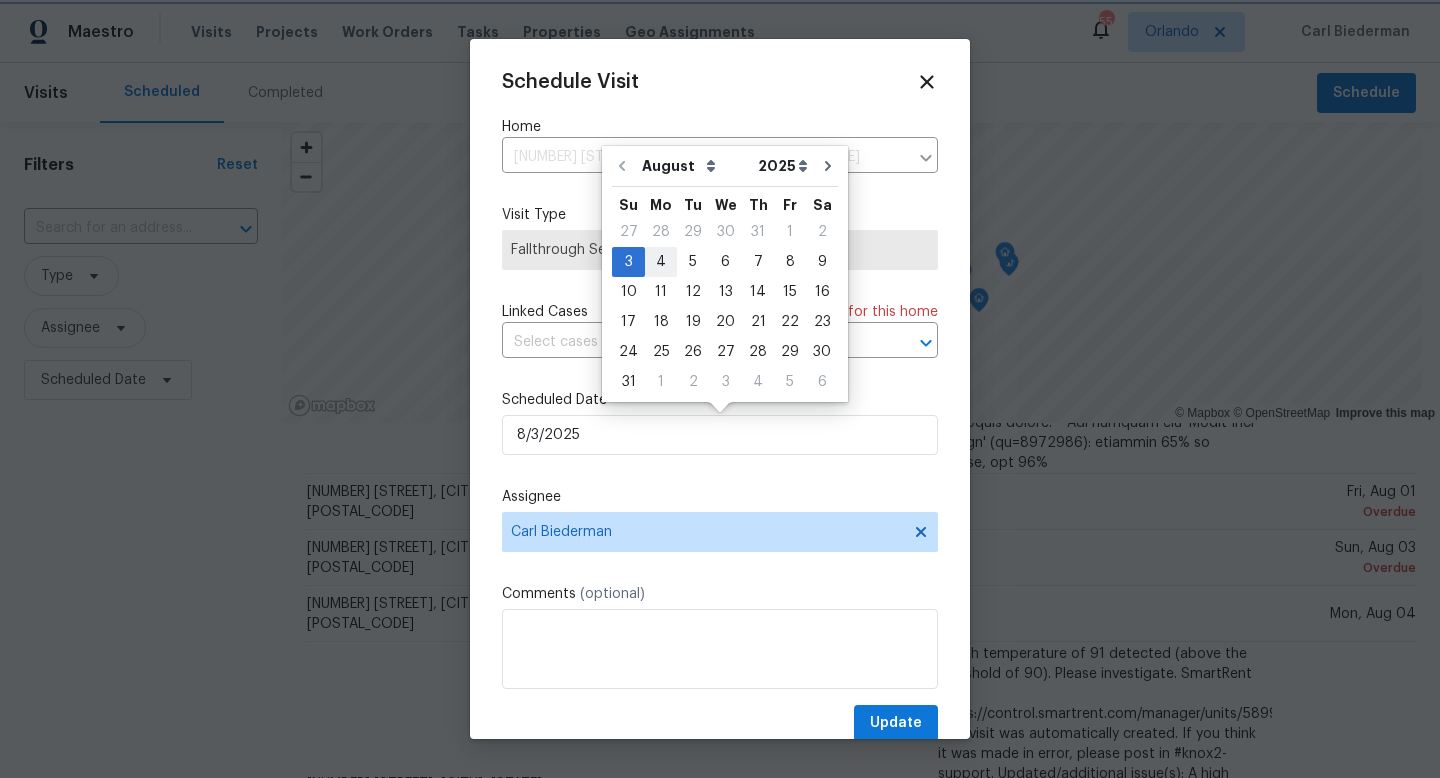 type on "8/4/2025" 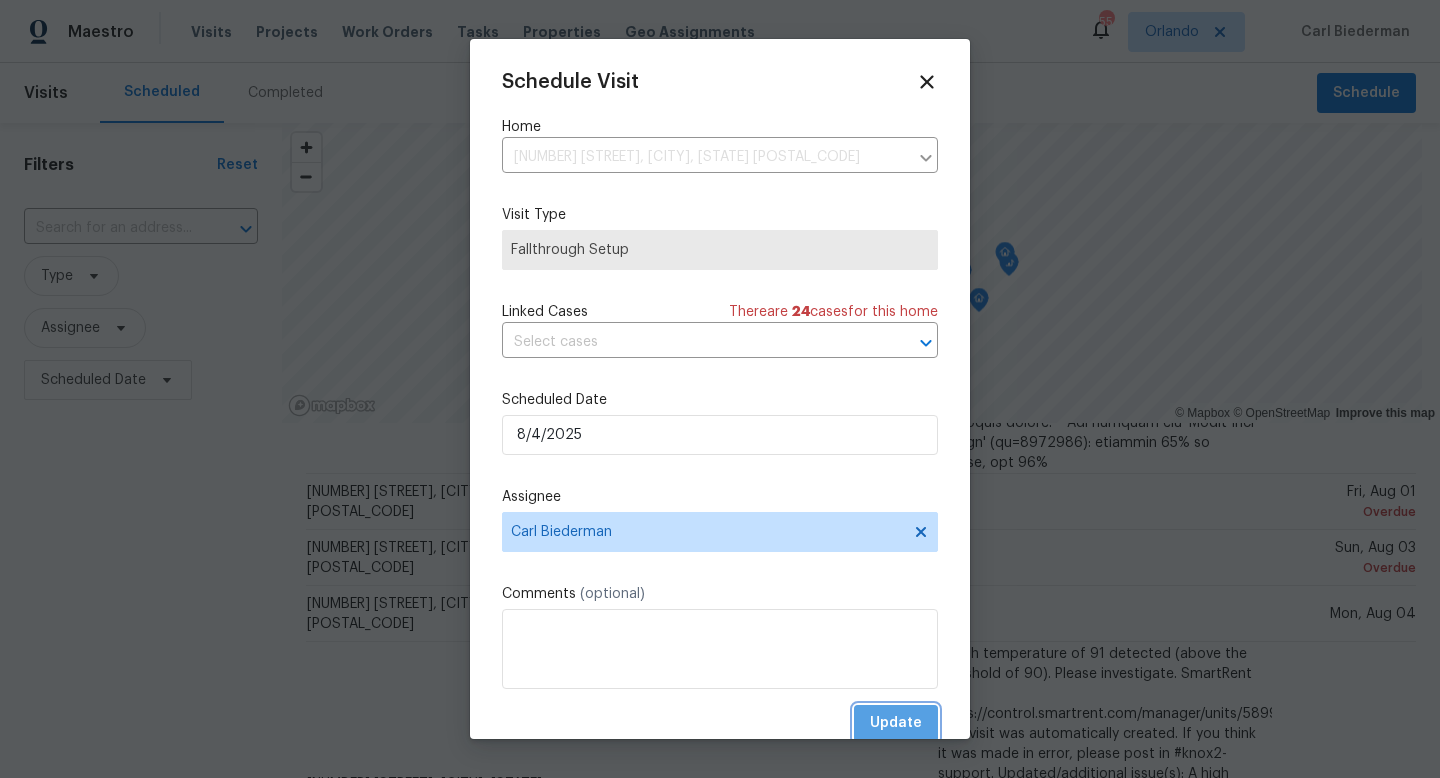 click on "Update" at bounding box center [896, 723] 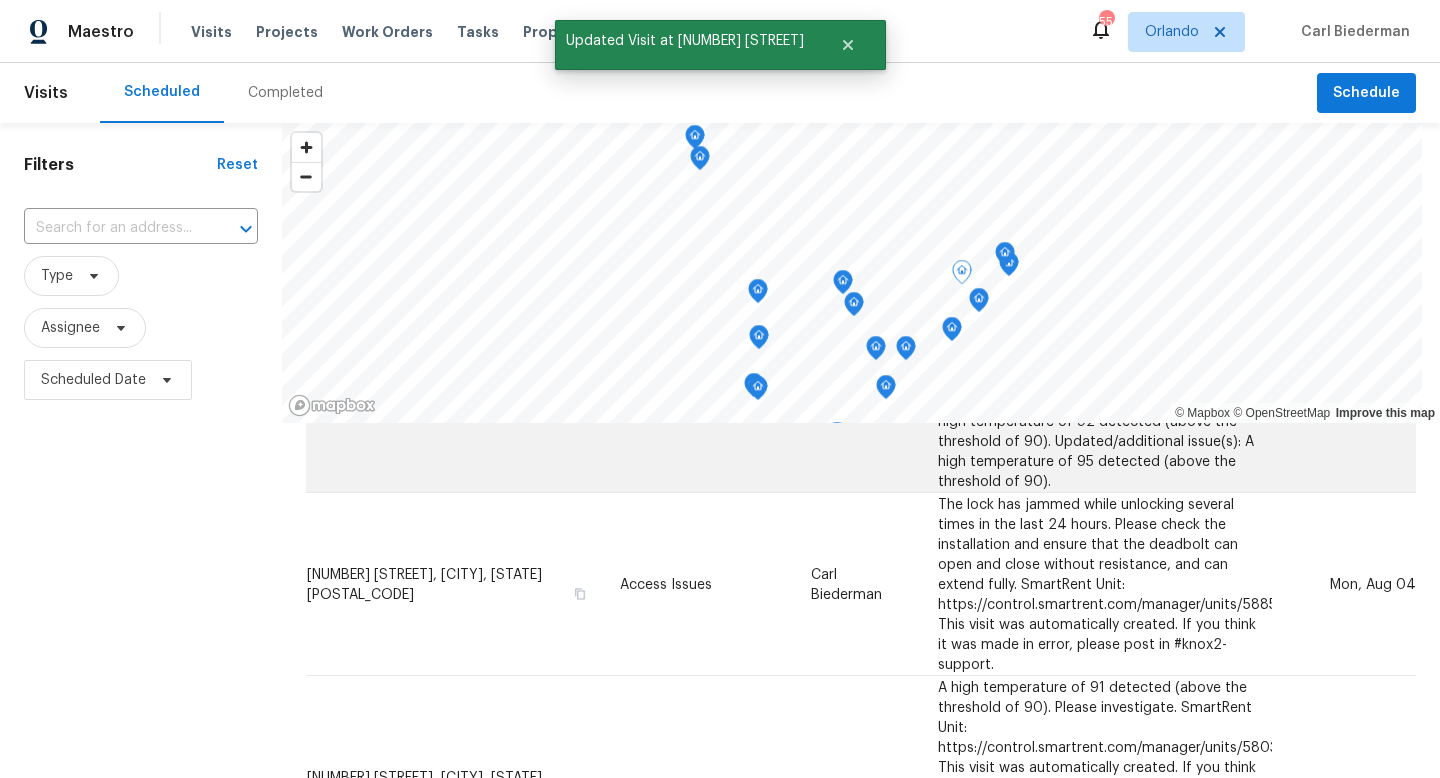 scroll, scrollTop: 1278, scrollLeft: 0, axis: vertical 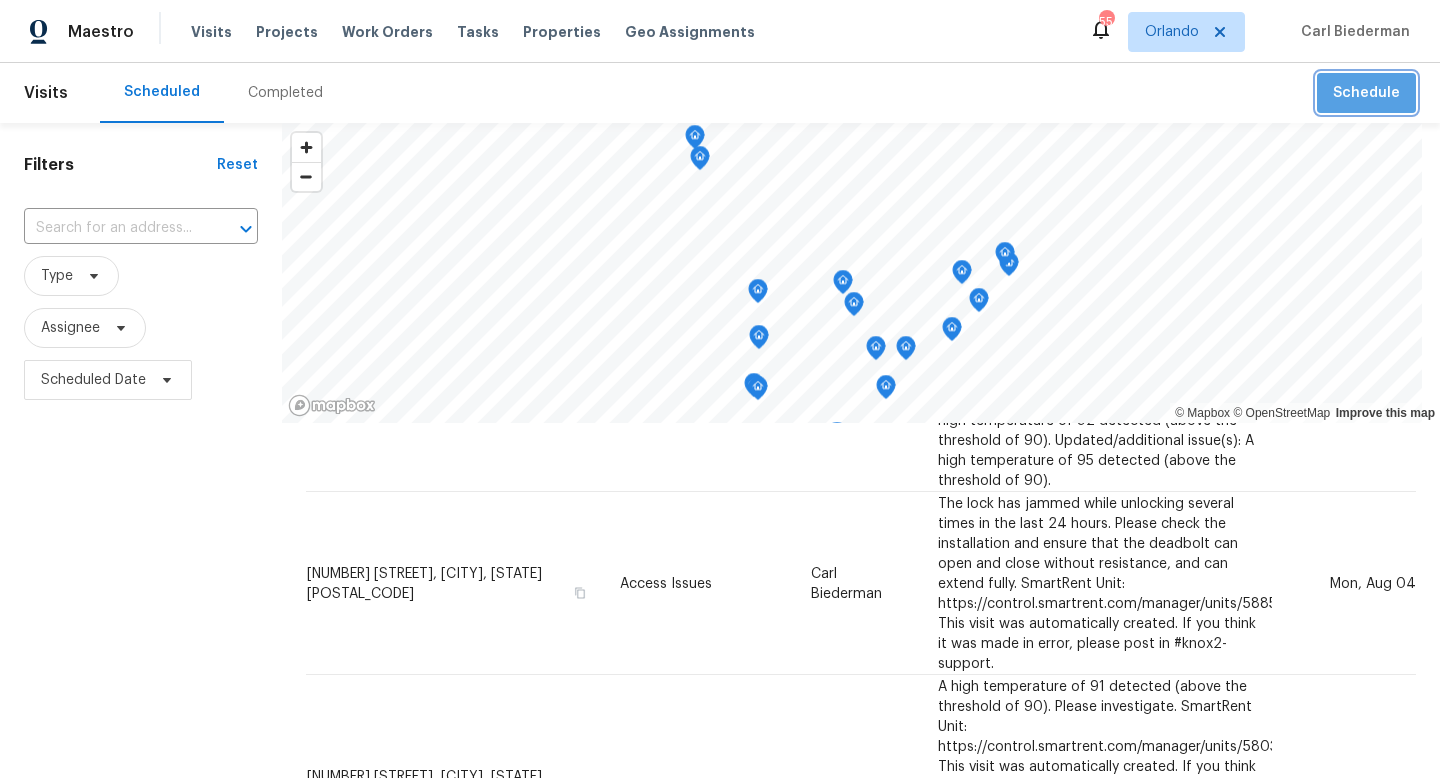 click on "Schedule" at bounding box center [1366, 93] 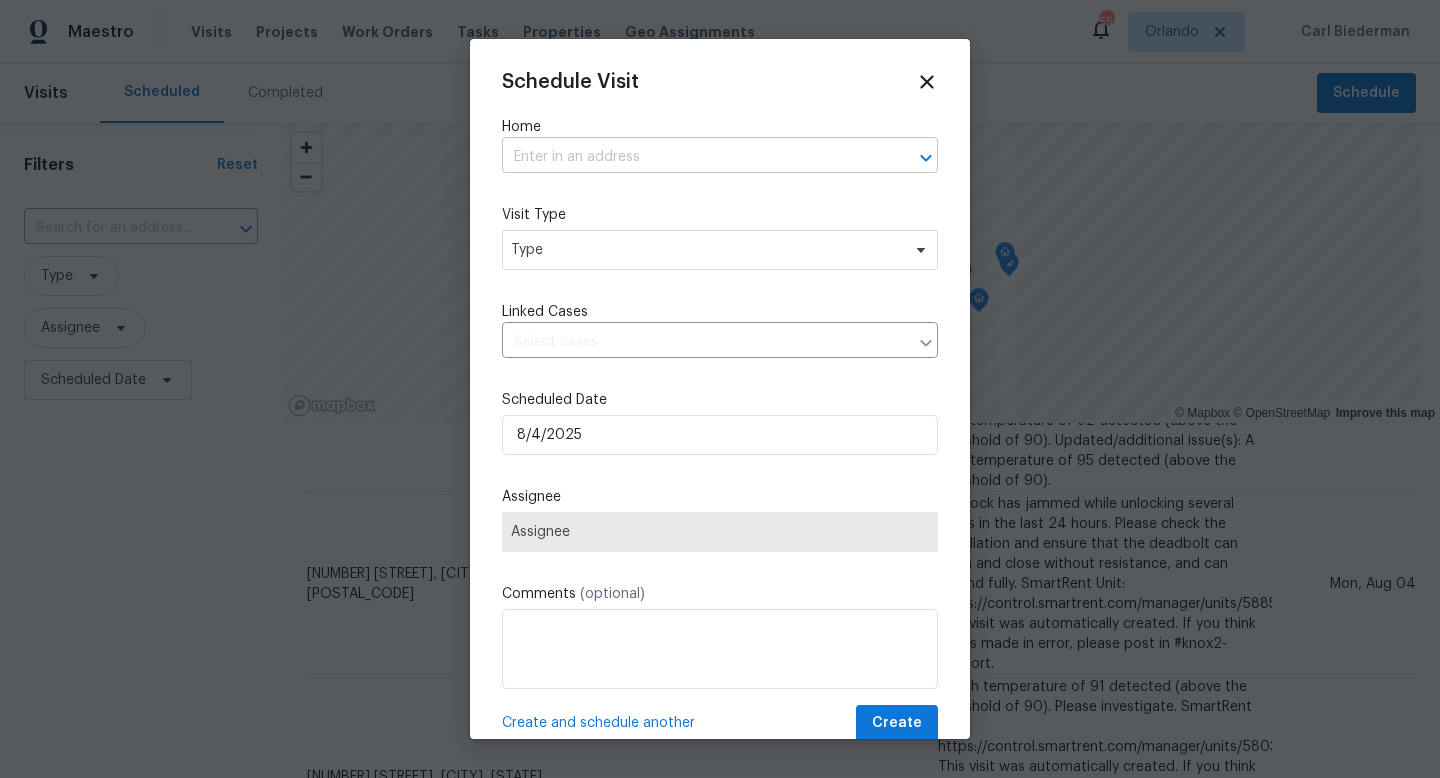 click at bounding box center (692, 157) 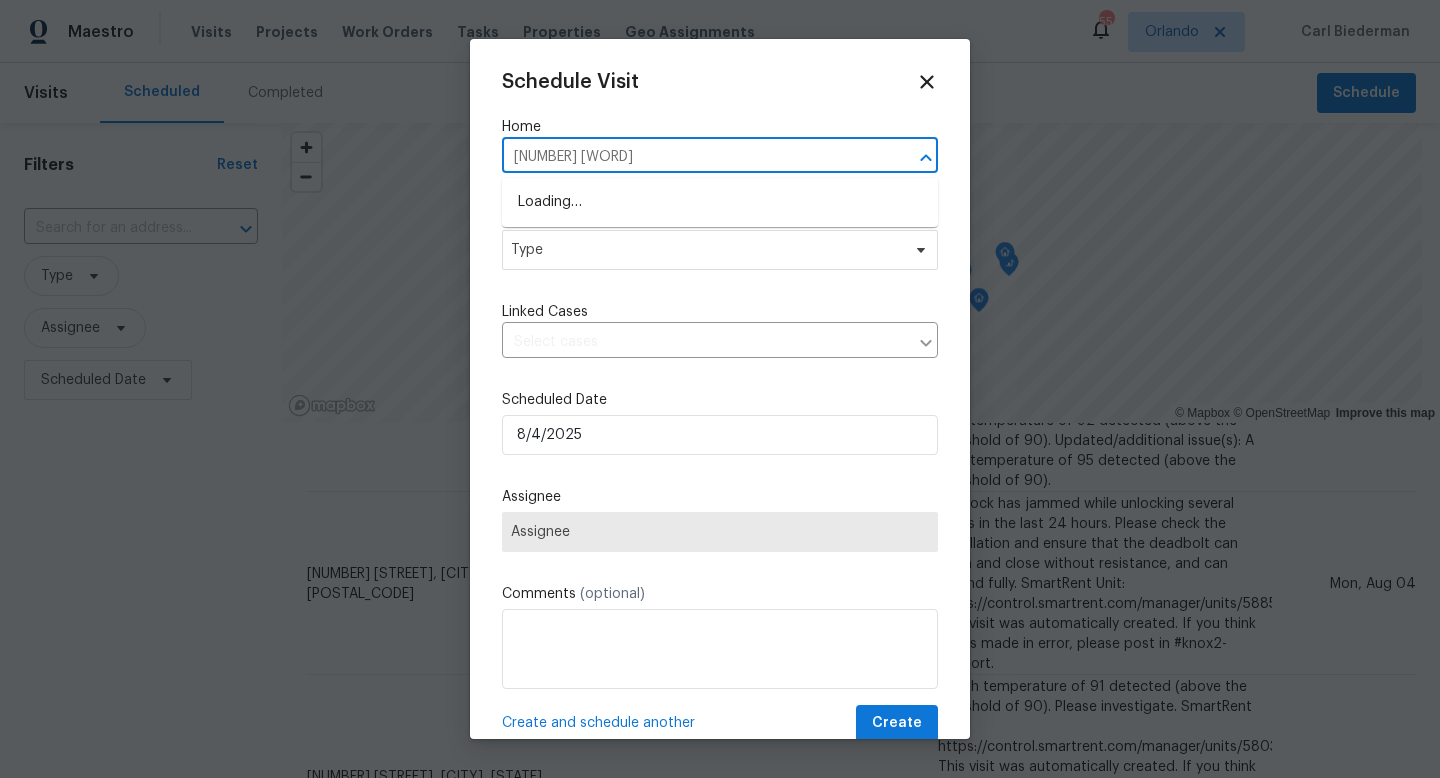 type on "[NUMBER] [WORD]" 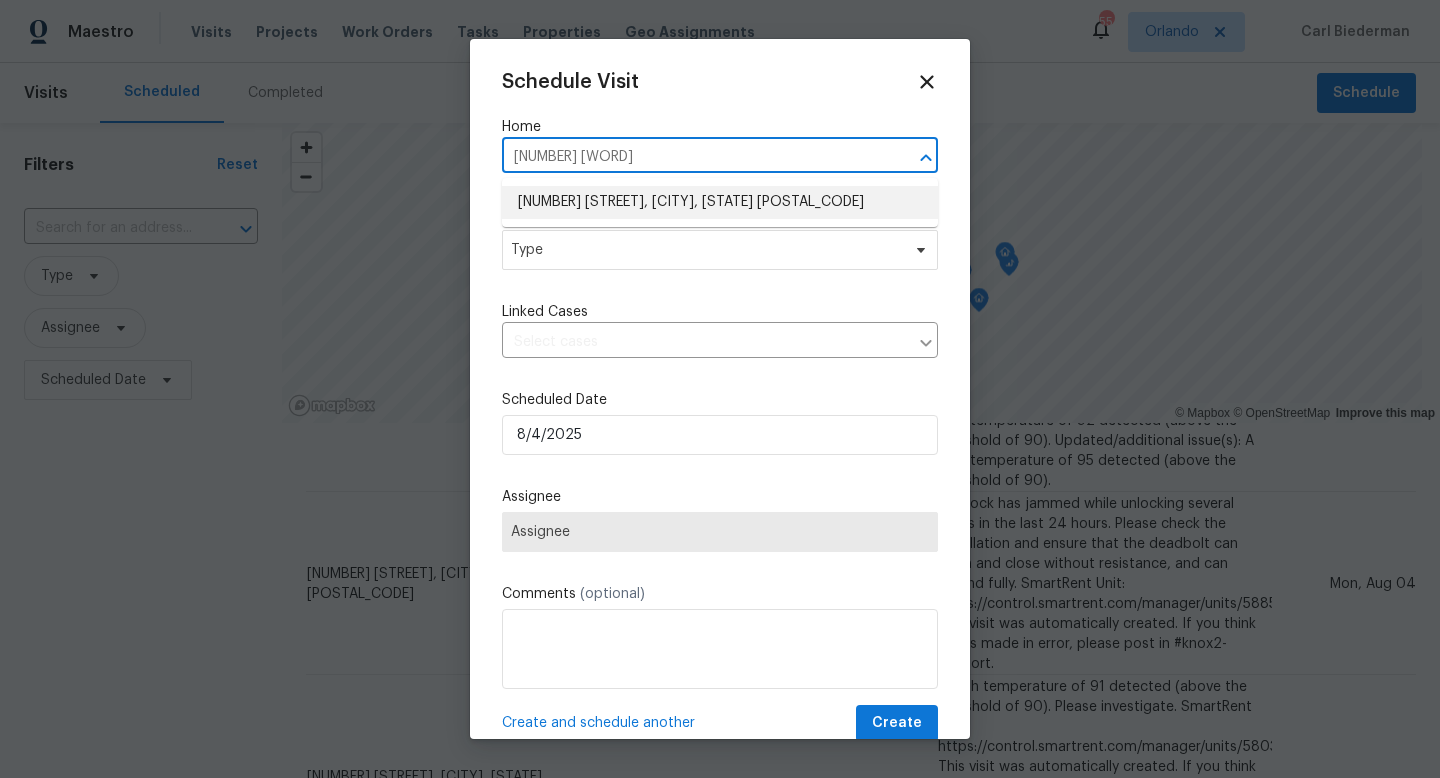 click on "[NUMBER] [STREET], [CITY], [STATE] [POSTAL_CODE]" at bounding box center [720, 202] 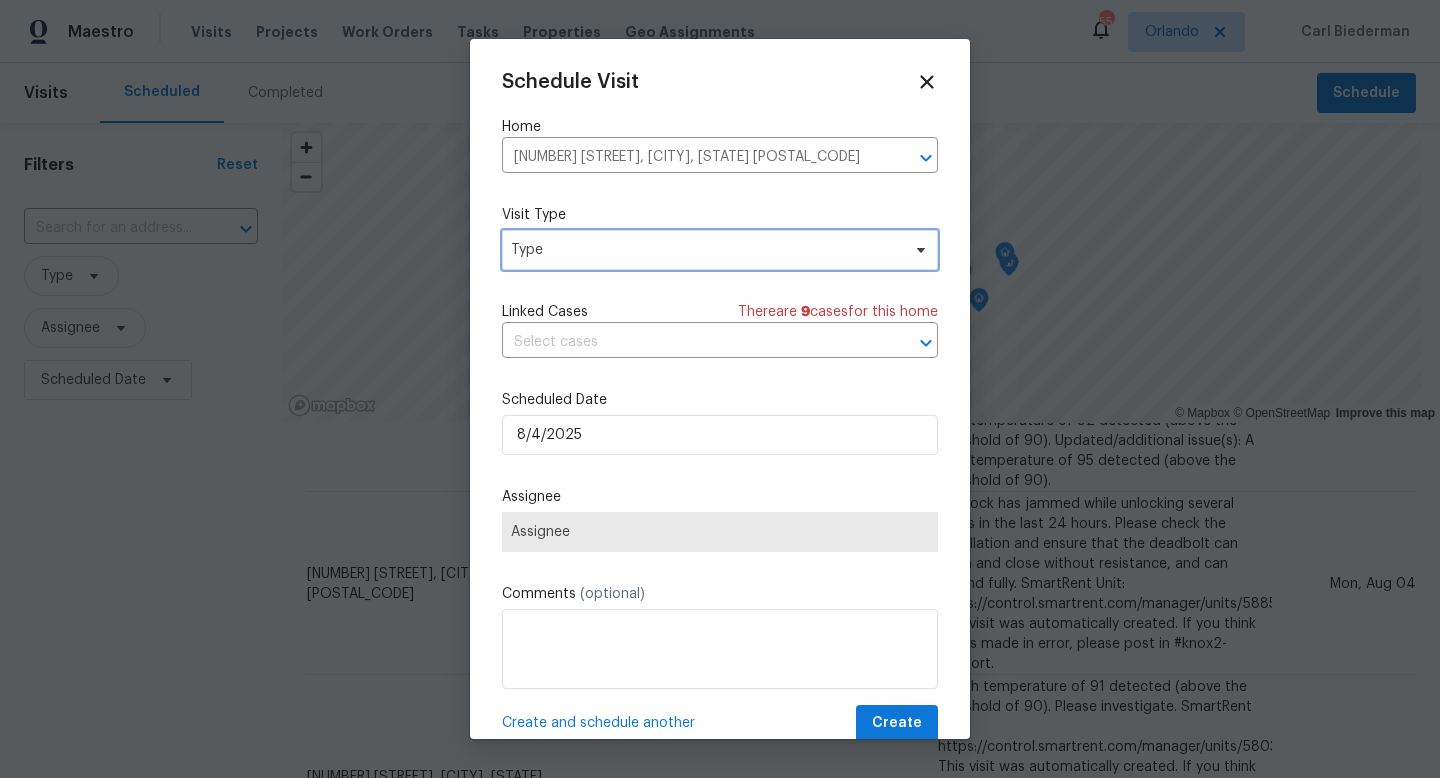 click on "Type" at bounding box center [705, 250] 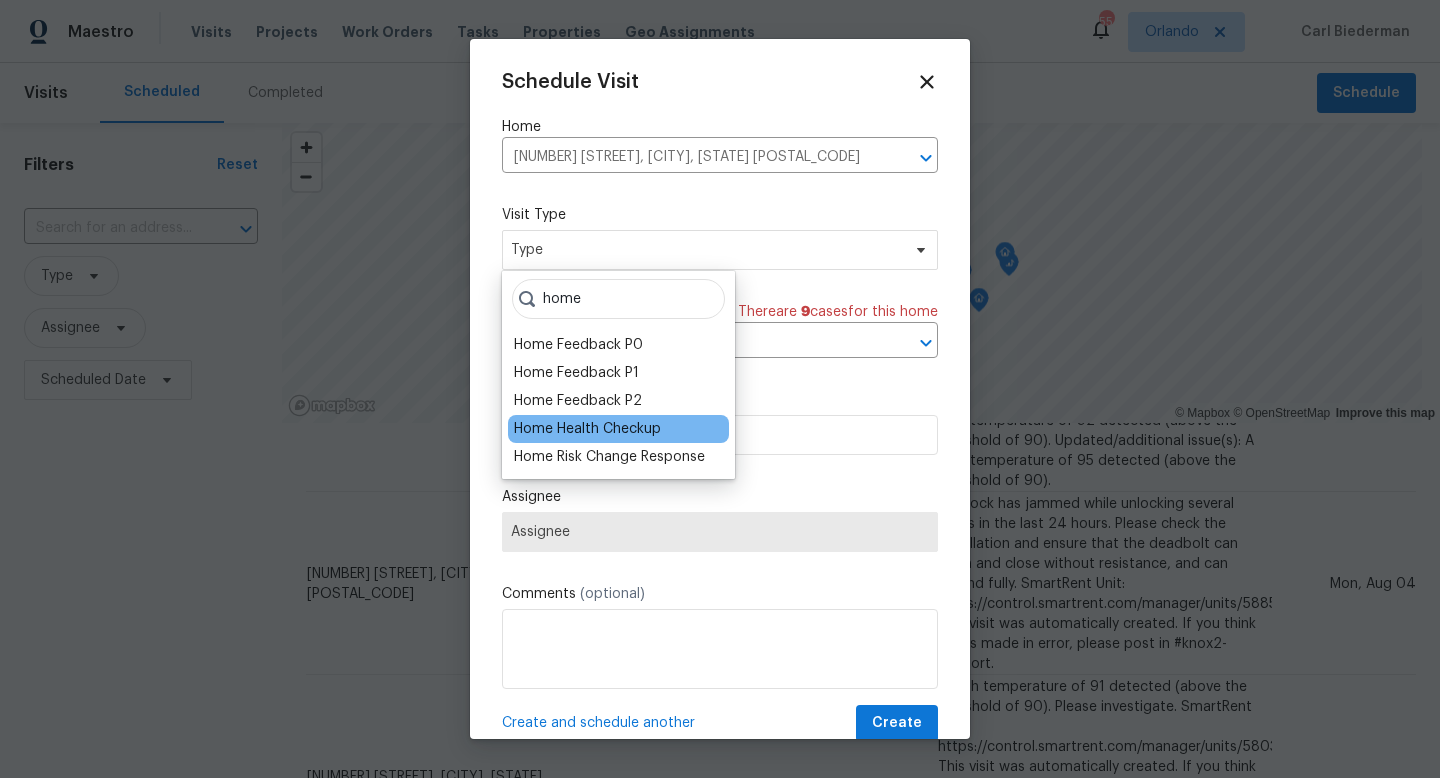 type on "home" 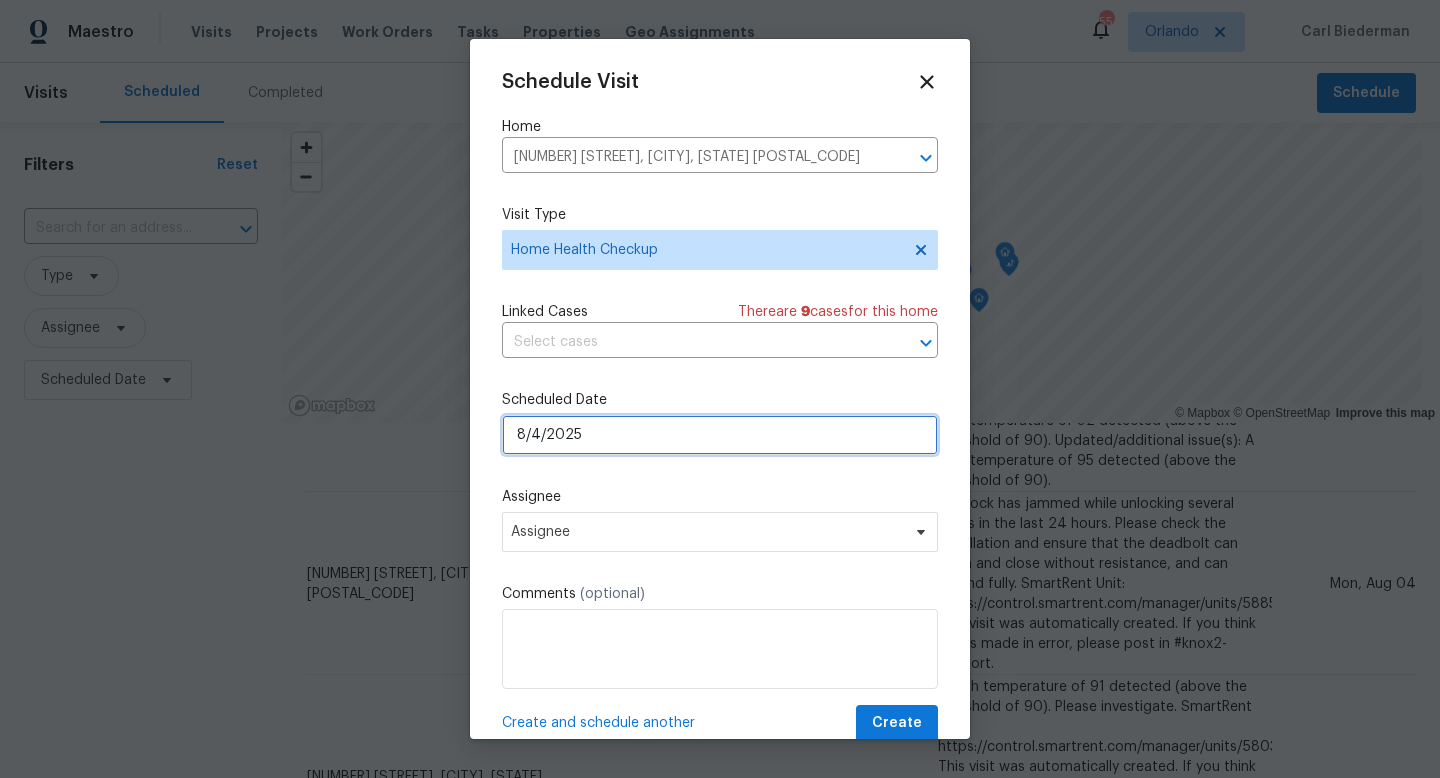 click on "8/4/2025" at bounding box center [720, 435] 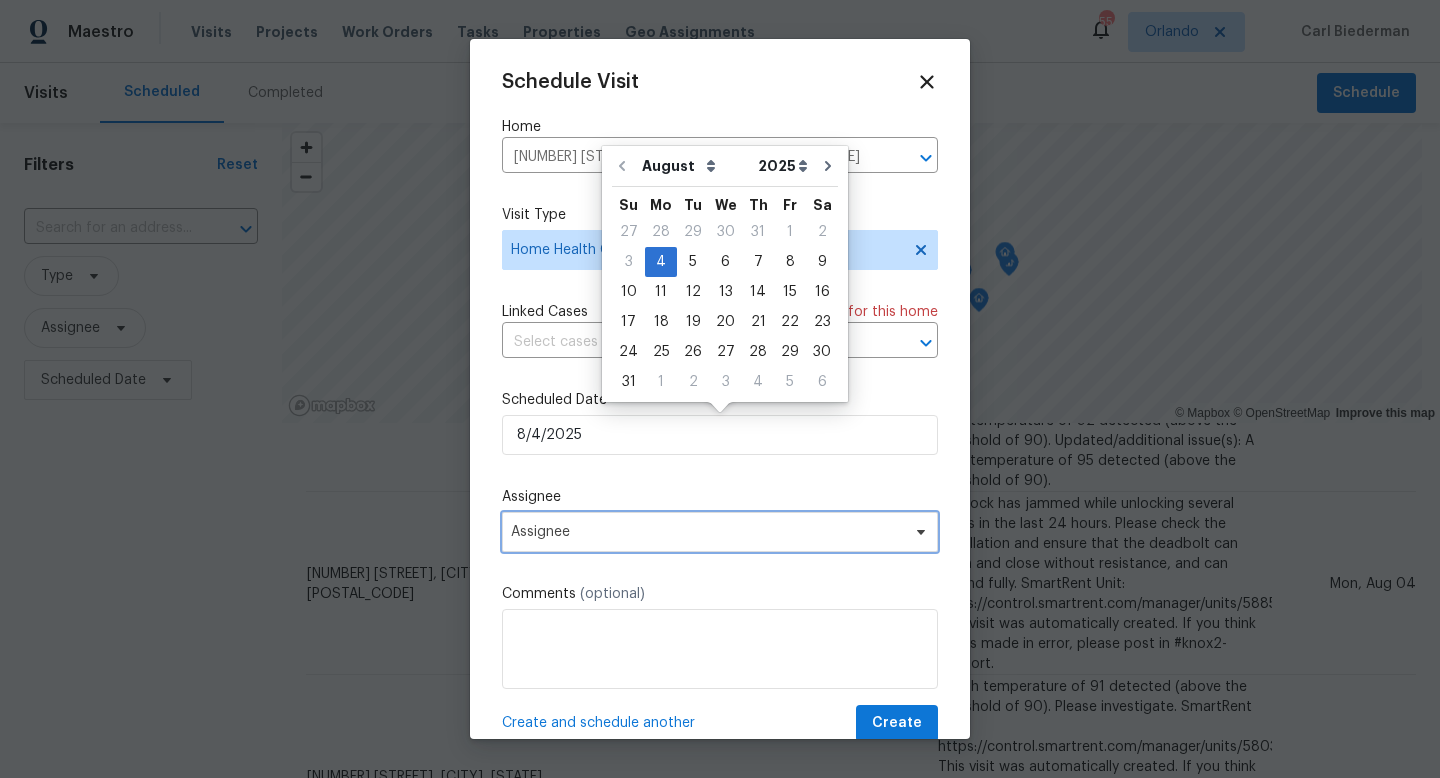 click on "Assignee" at bounding box center (707, 532) 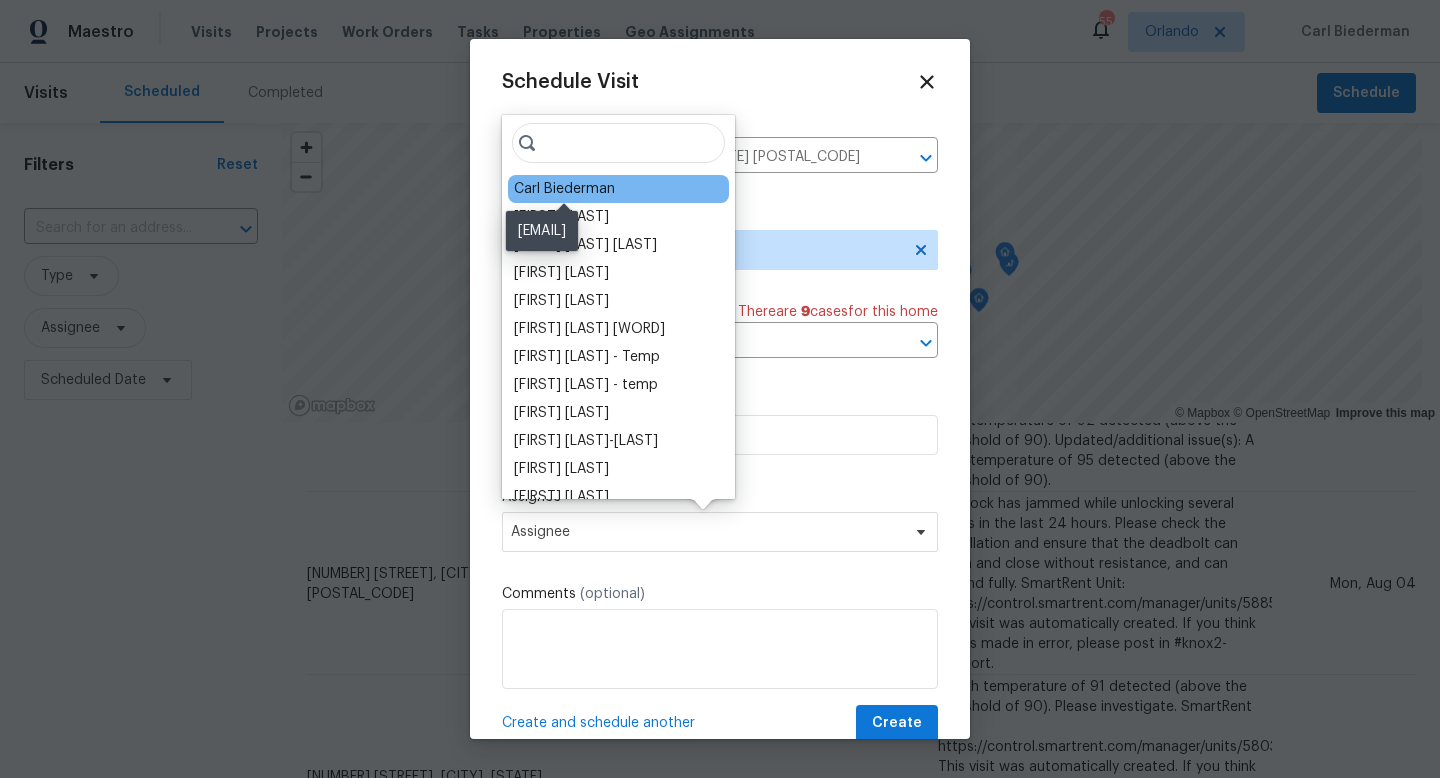 click on "Carl Biederman" at bounding box center [564, 189] 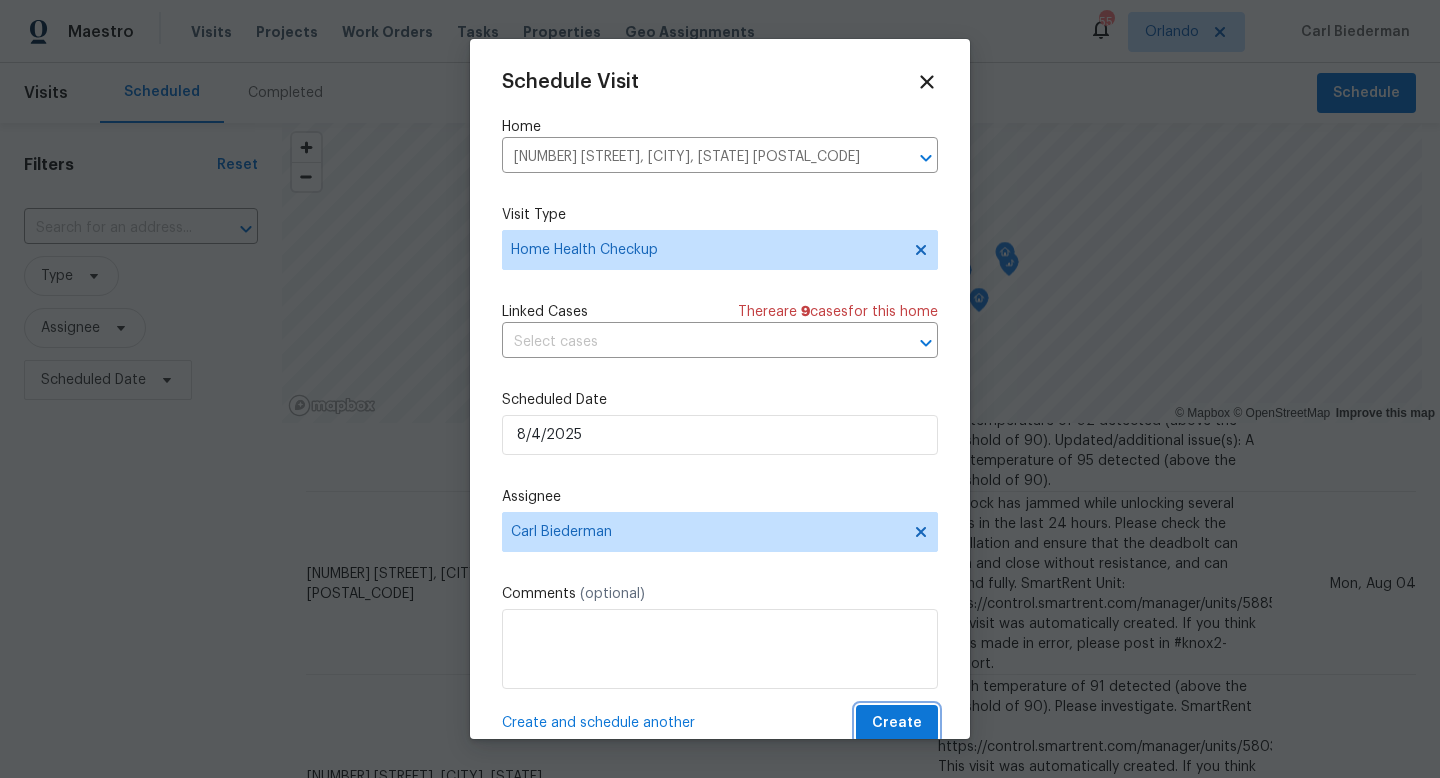click on "Create" at bounding box center [897, 723] 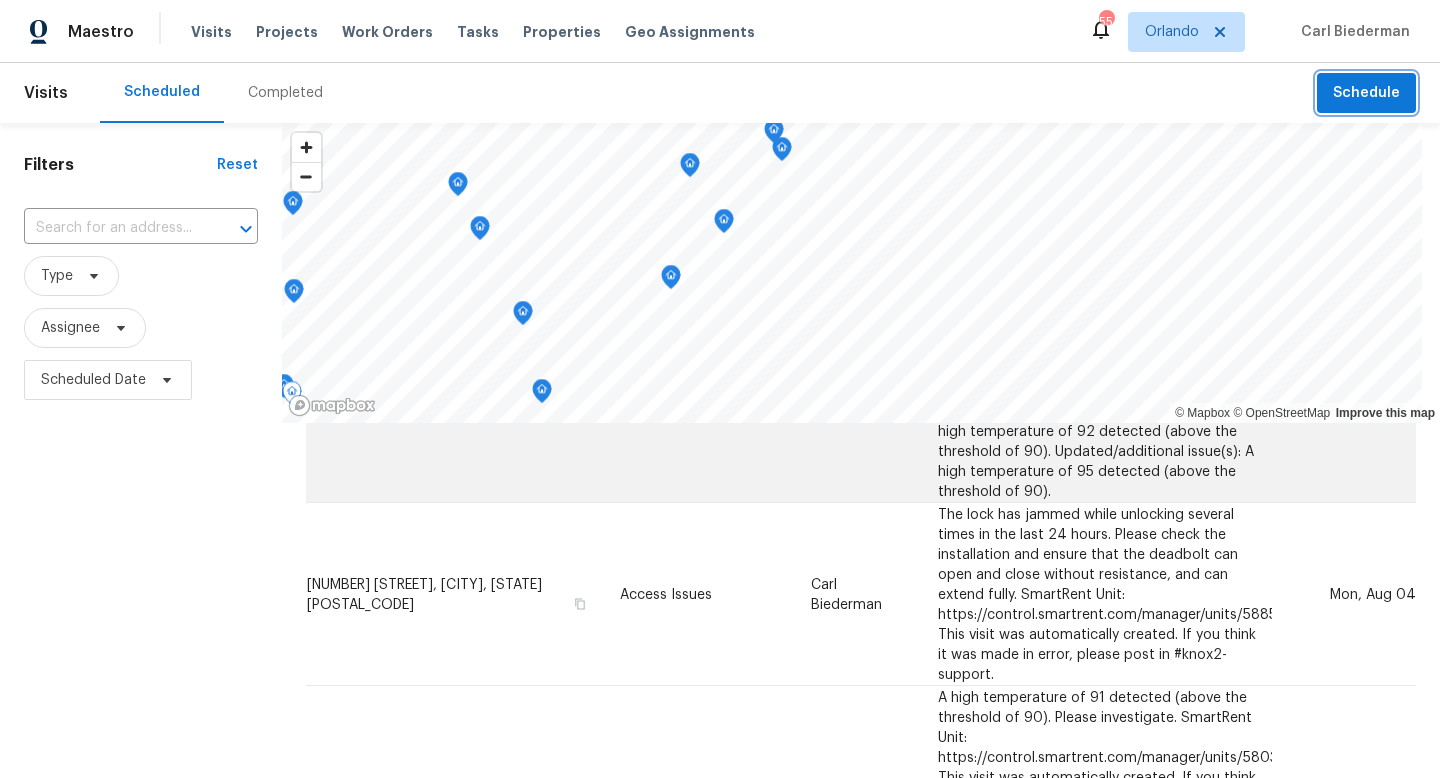 scroll, scrollTop: 1334, scrollLeft: 0, axis: vertical 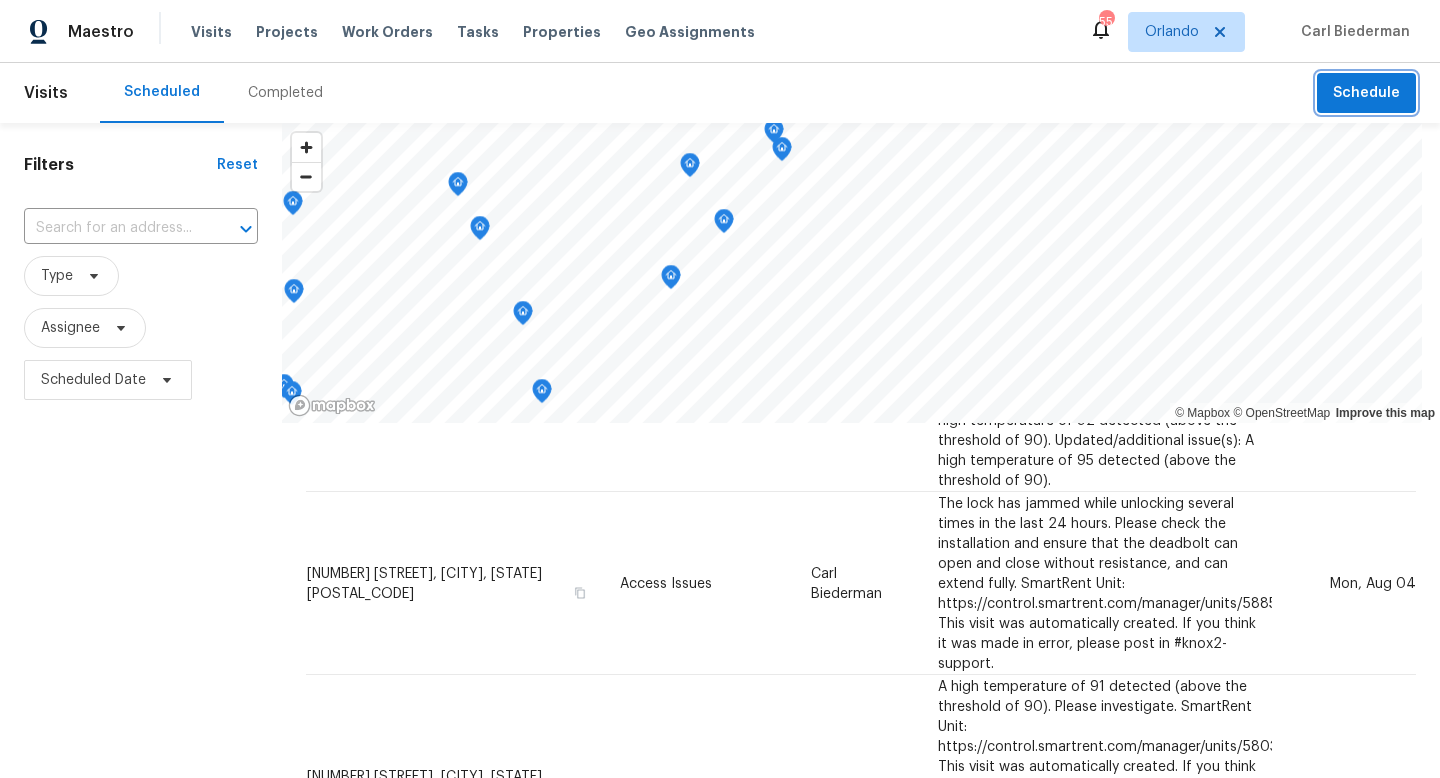 click on "Schedule" at bounding box center (1366, 93) 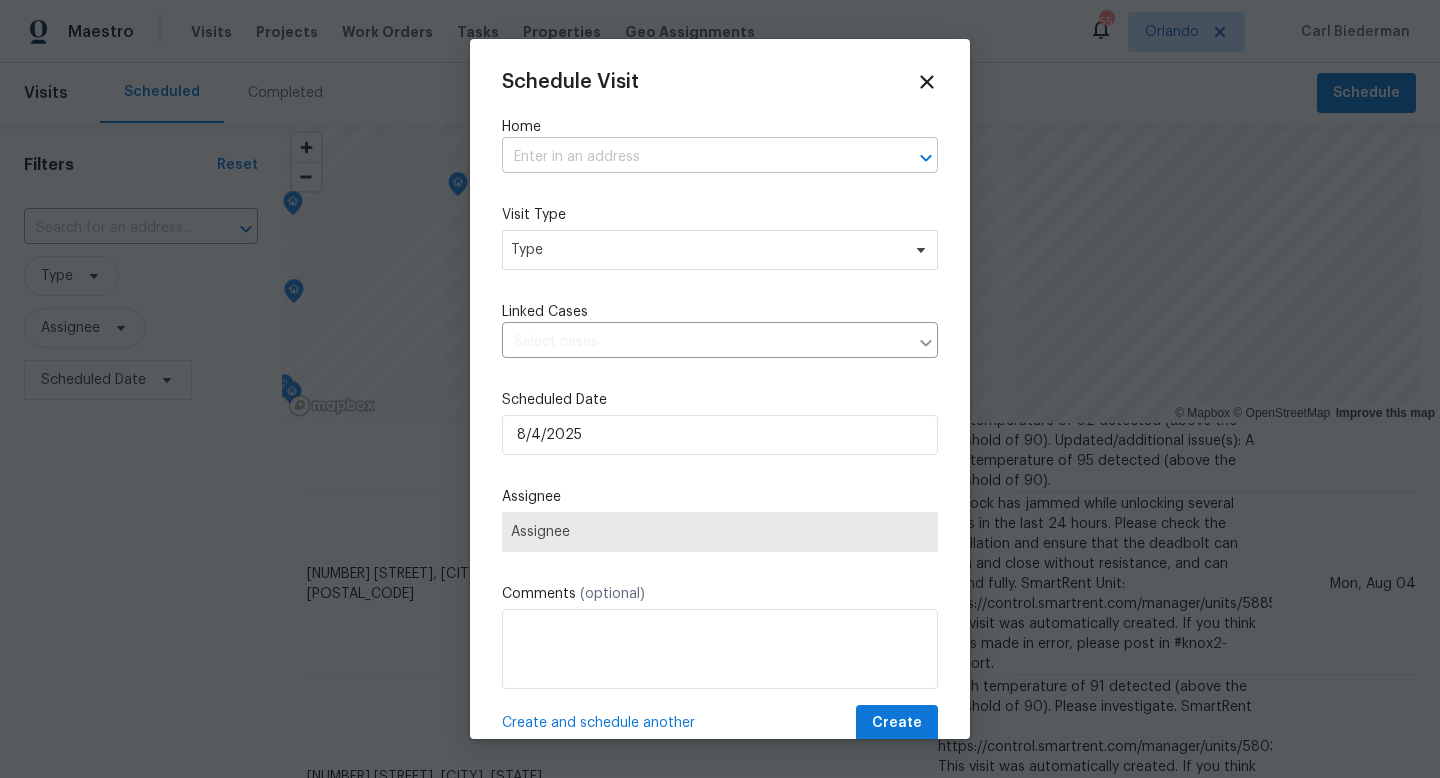 click at bounding box center (692, 157) 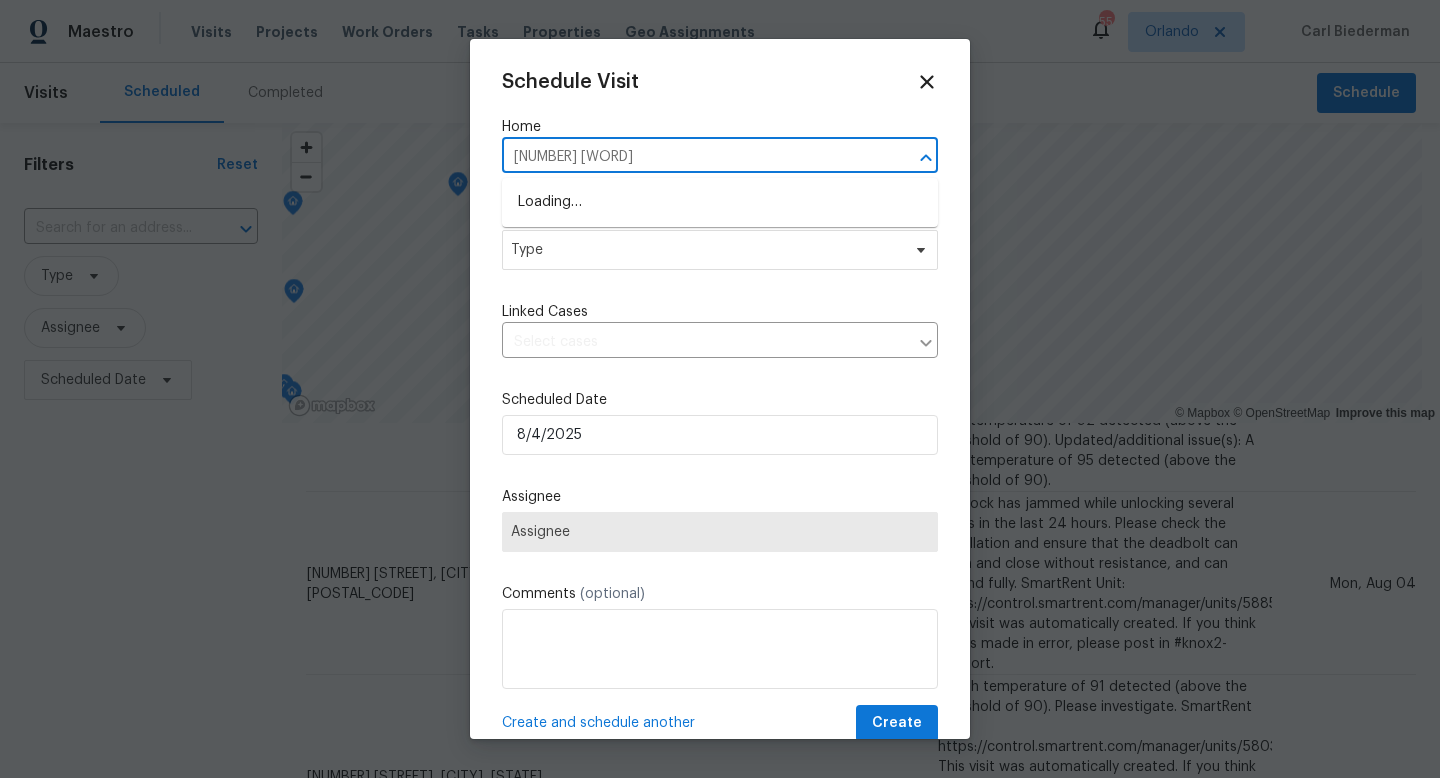 type on "[NUMBER] [WORD]" 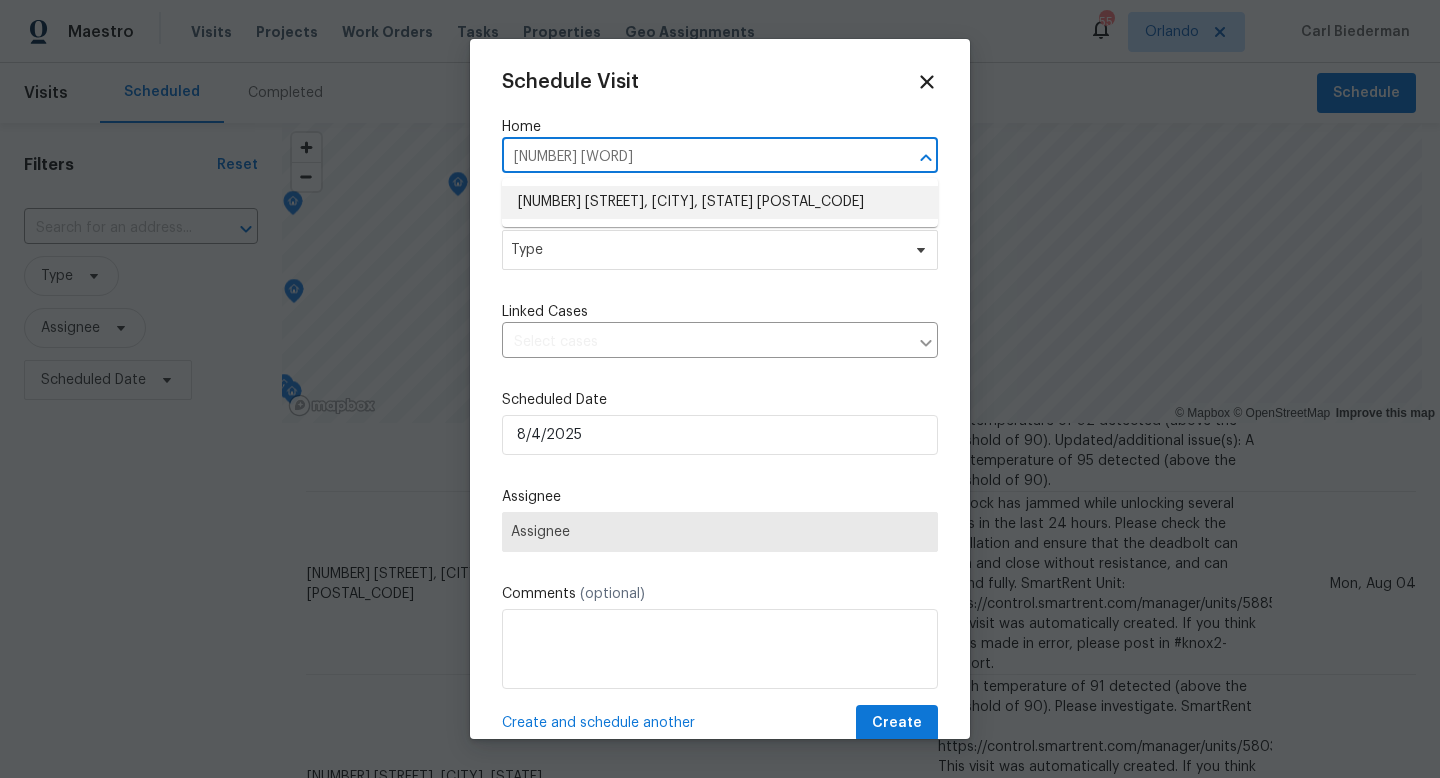click on "[NUMBER] [STREET], [CITY], [STATE] [POSTAL_CODE]" at bounding box center [720, 202] 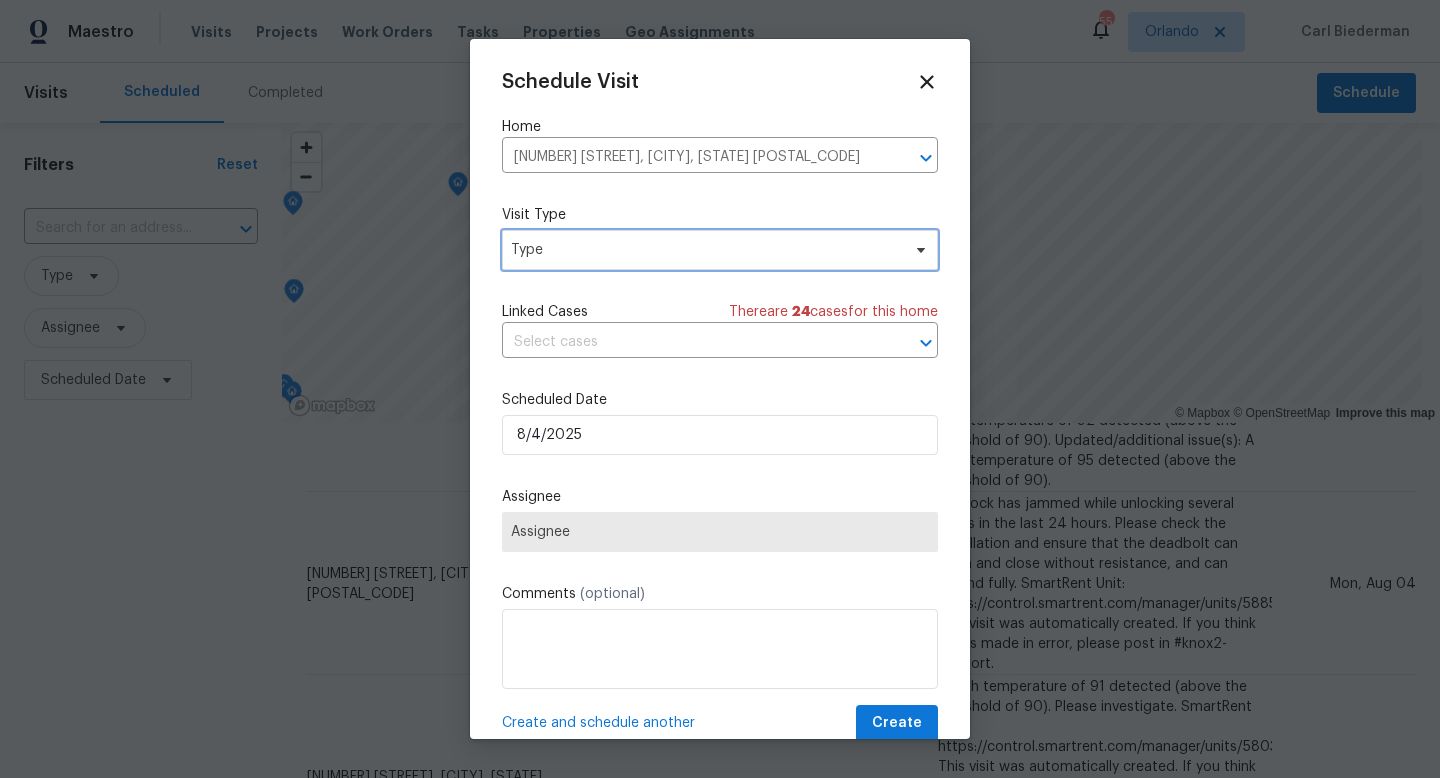 click on "Type" at bounding box center [720, 250] 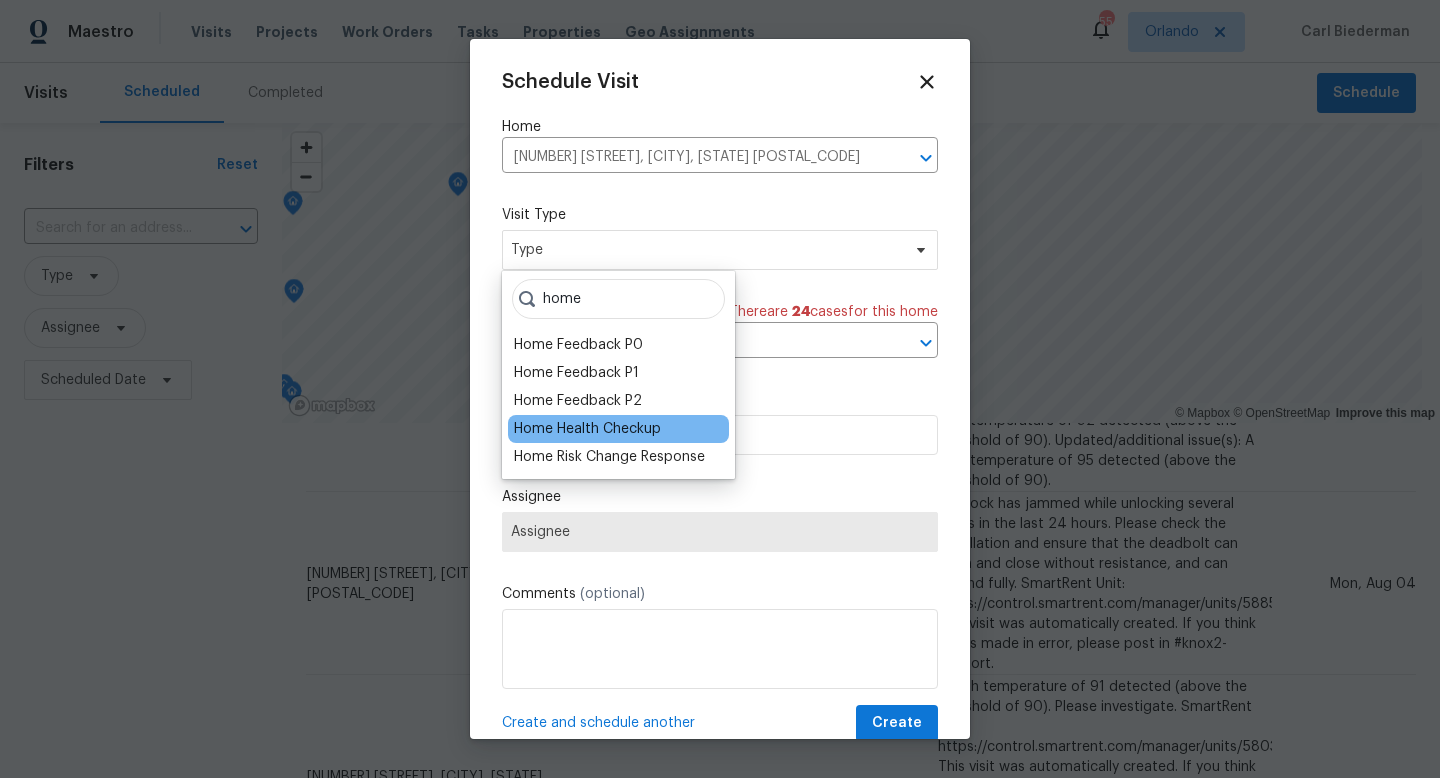 type on "home" 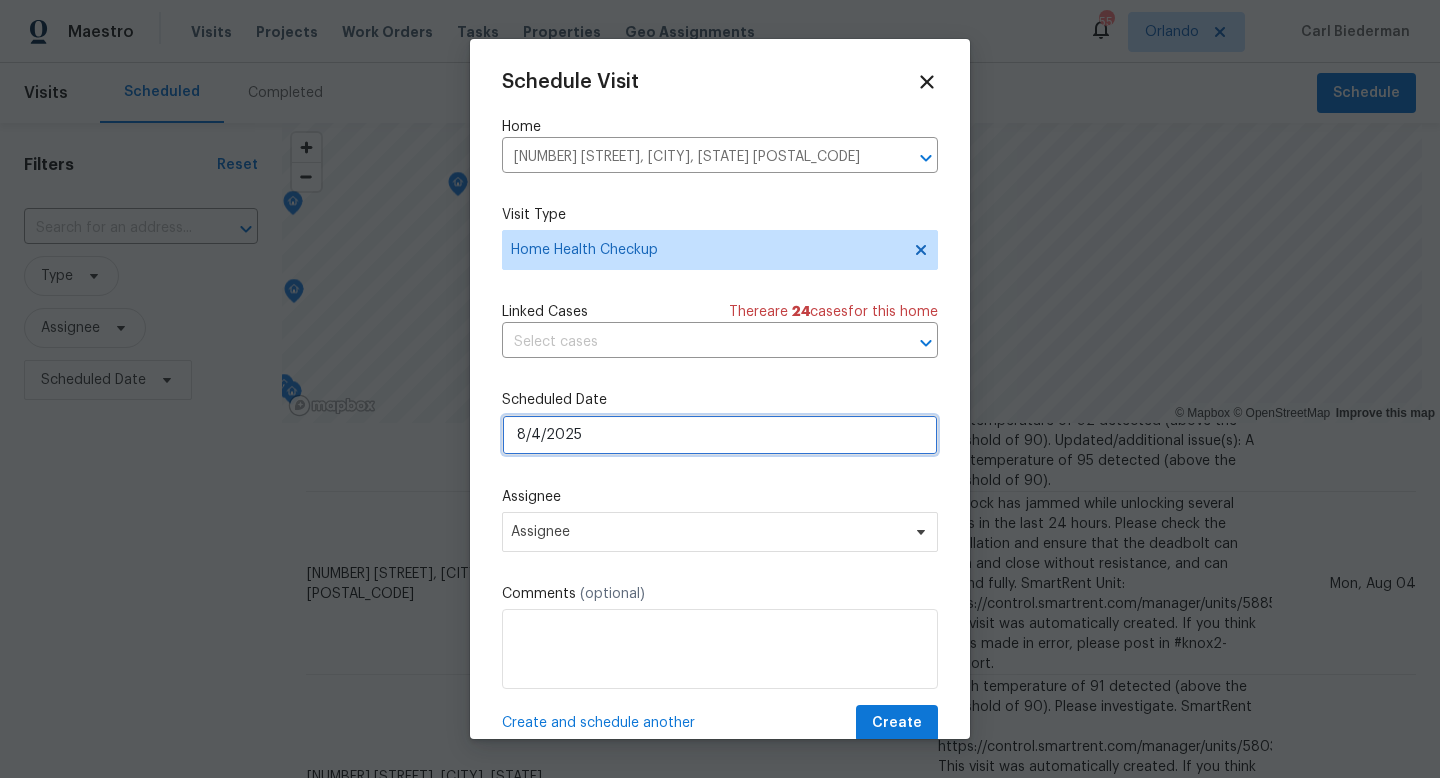 click on "8/4/2025" at bounding box center [720, 435] 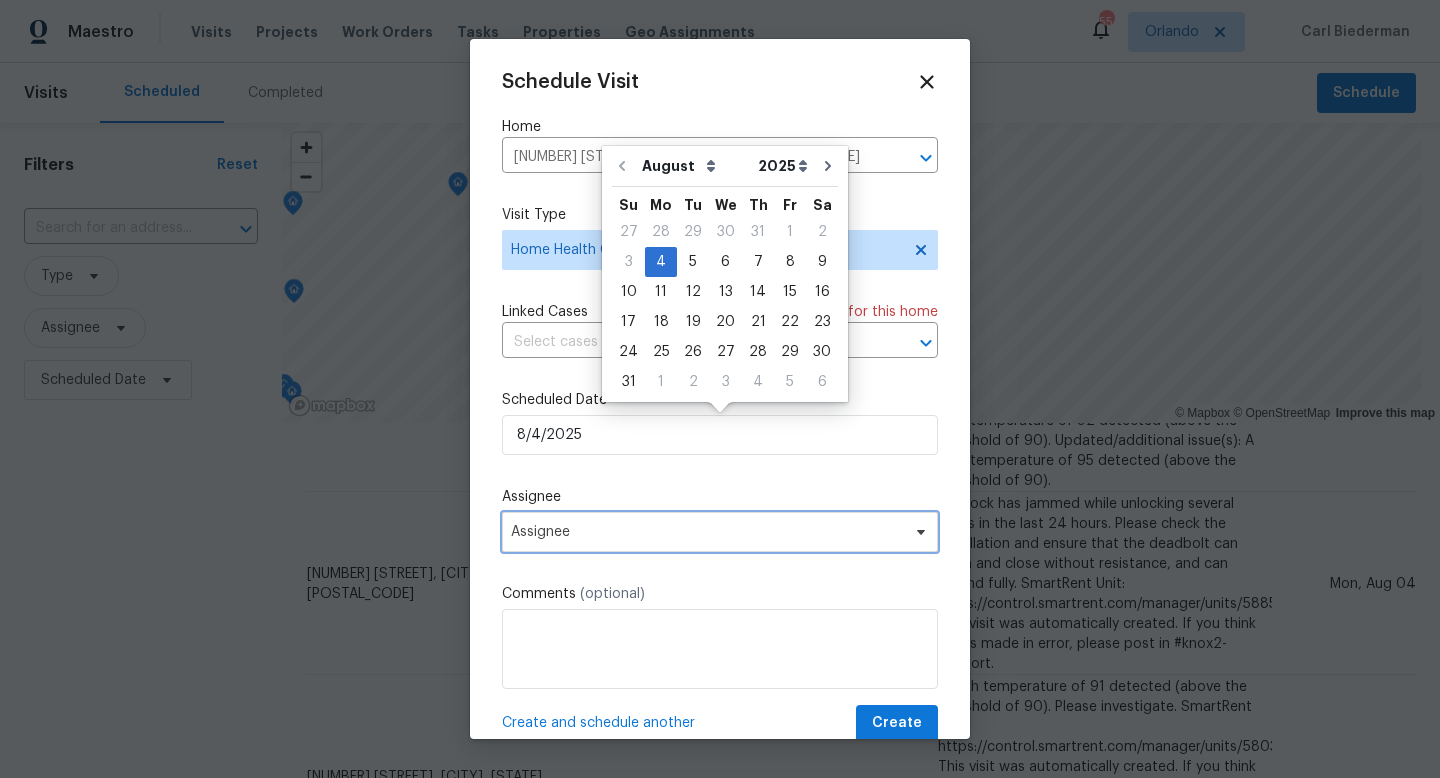 click on "Assignee" at bounding box center (707, 532) 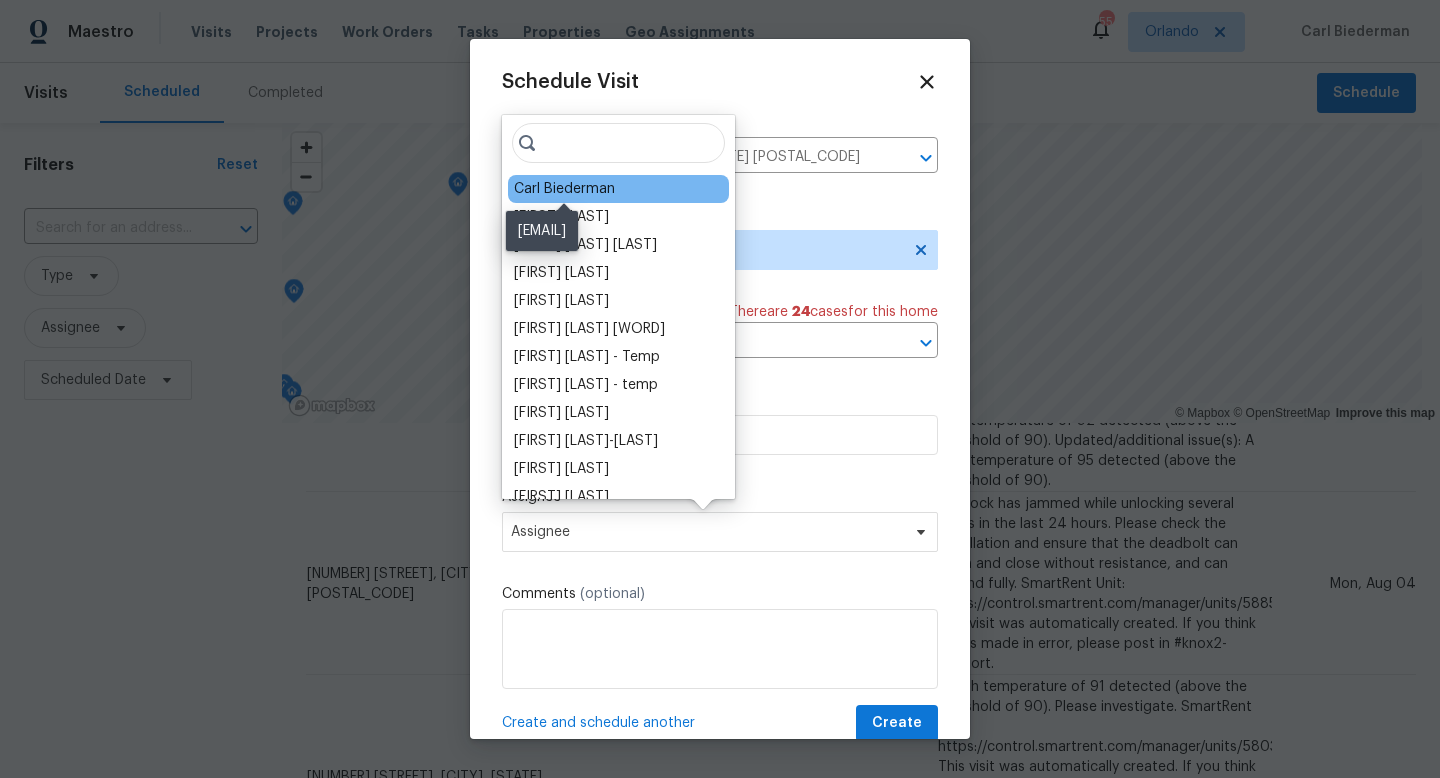 click on "Carl Biederman" at bounding box center (564, 189) 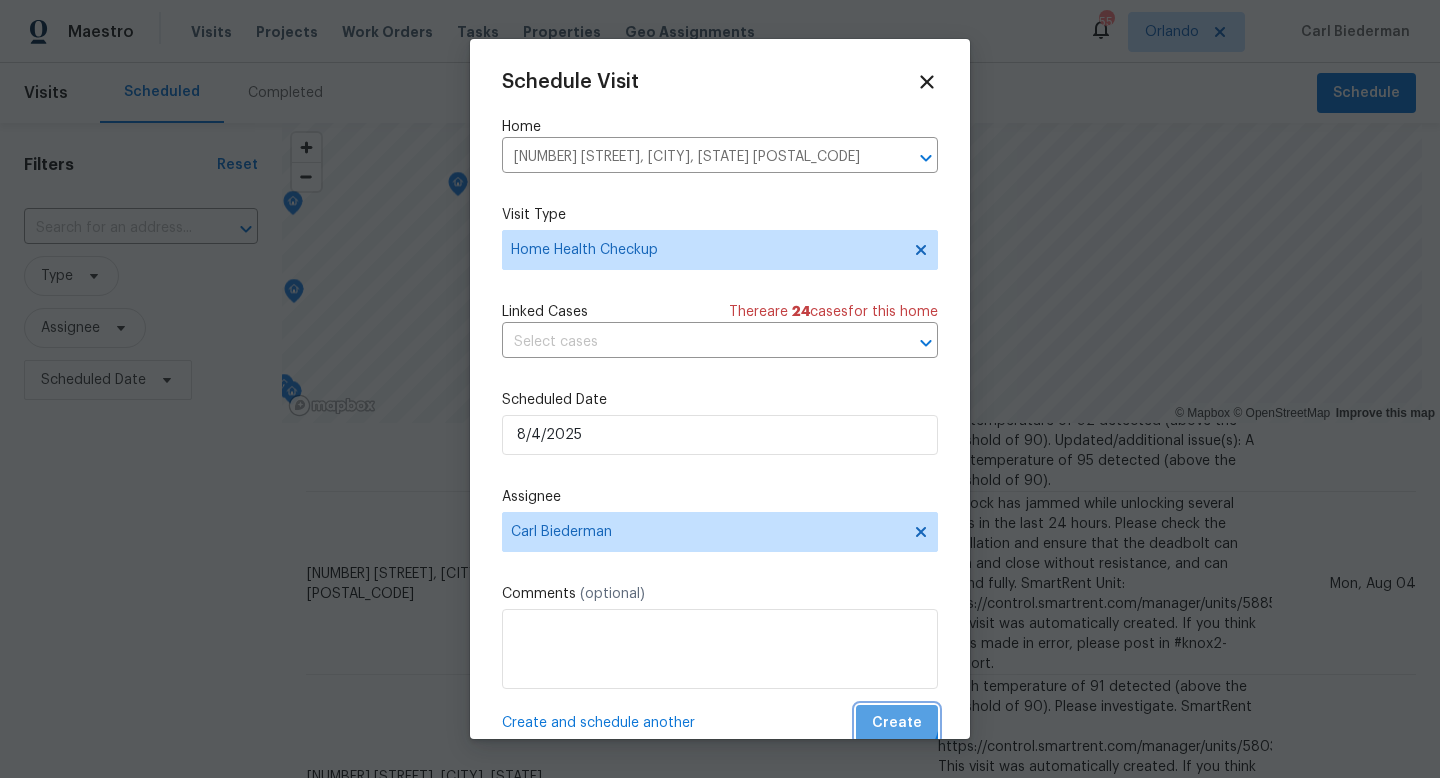 click on "Create" at bounding box center [897, 723] 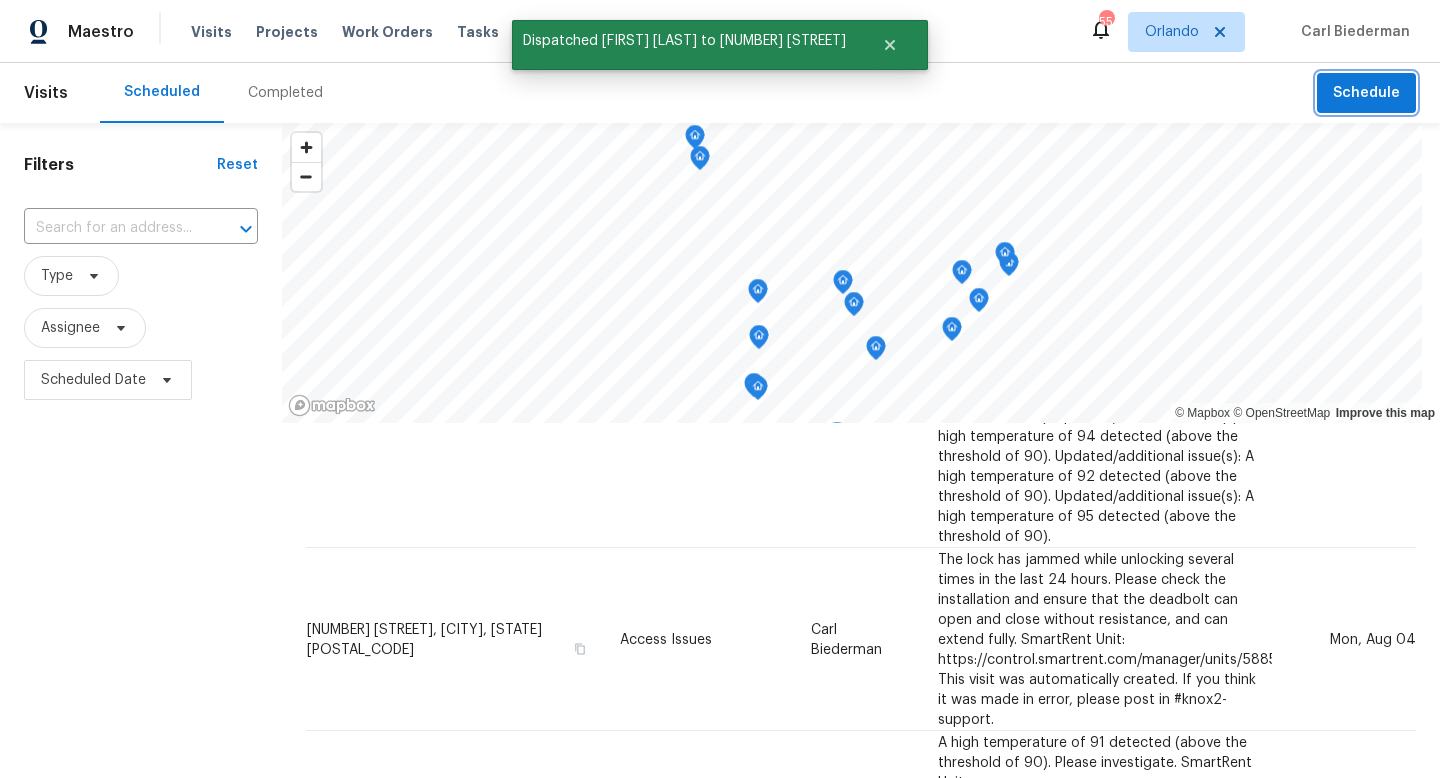 click on "Schedule" at bounding box center [1366, 93] 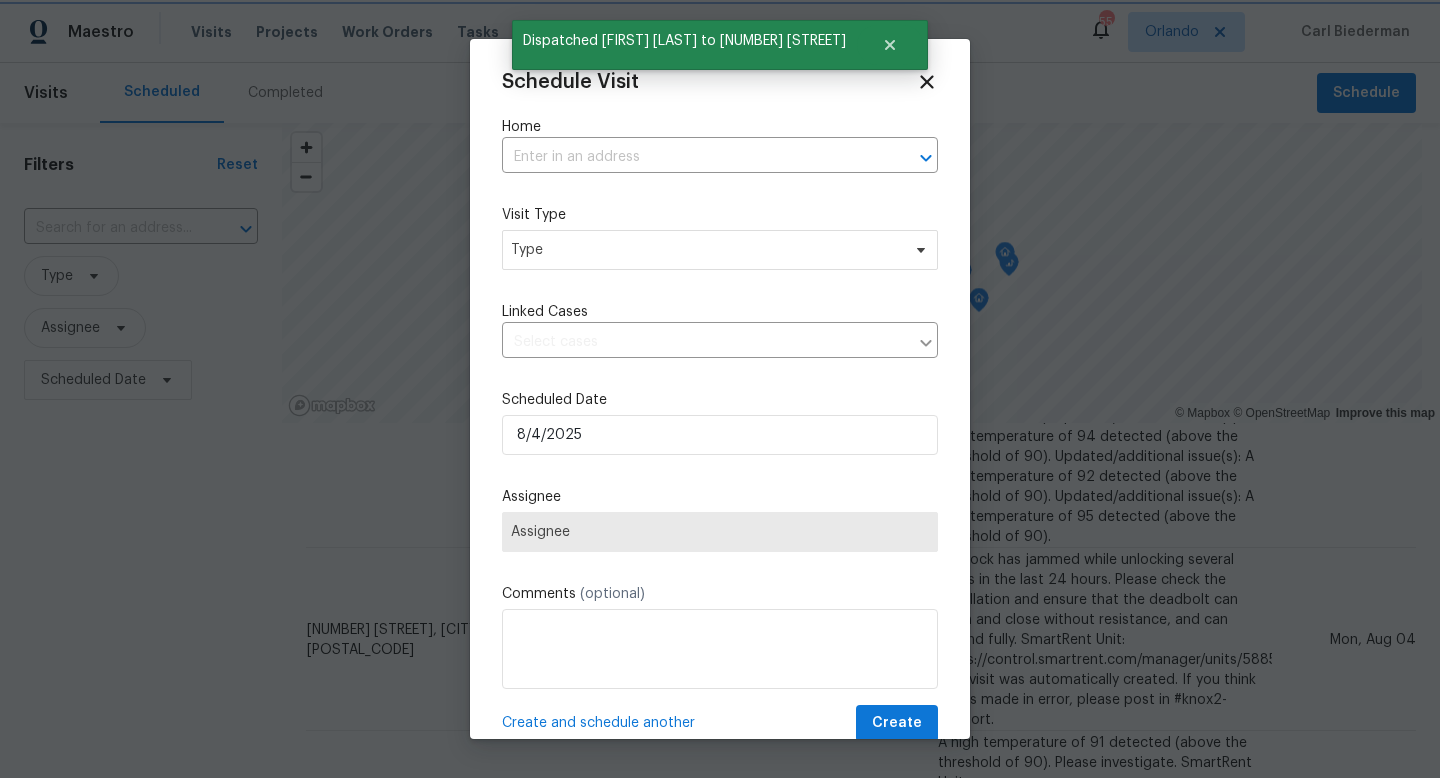click at bounding box center [720, 389] 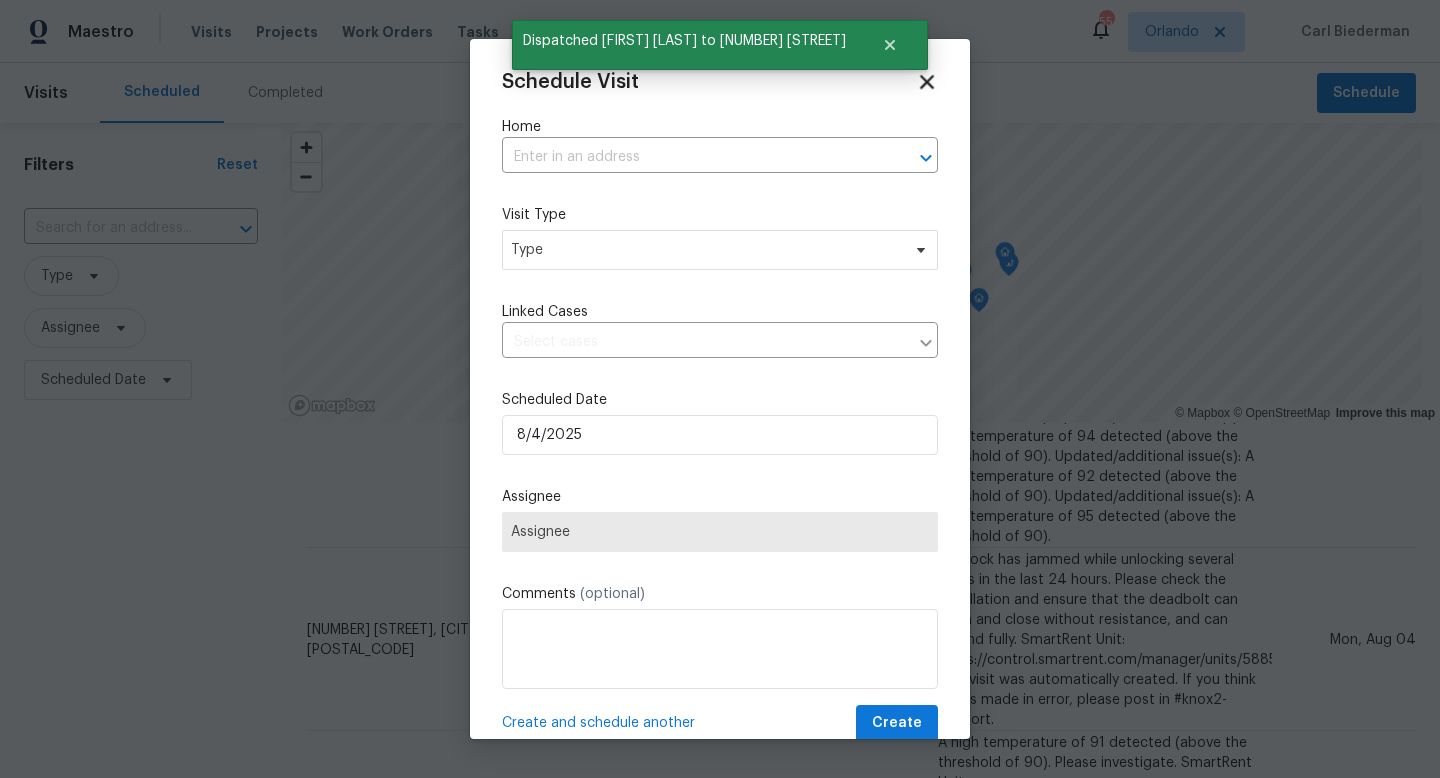 click 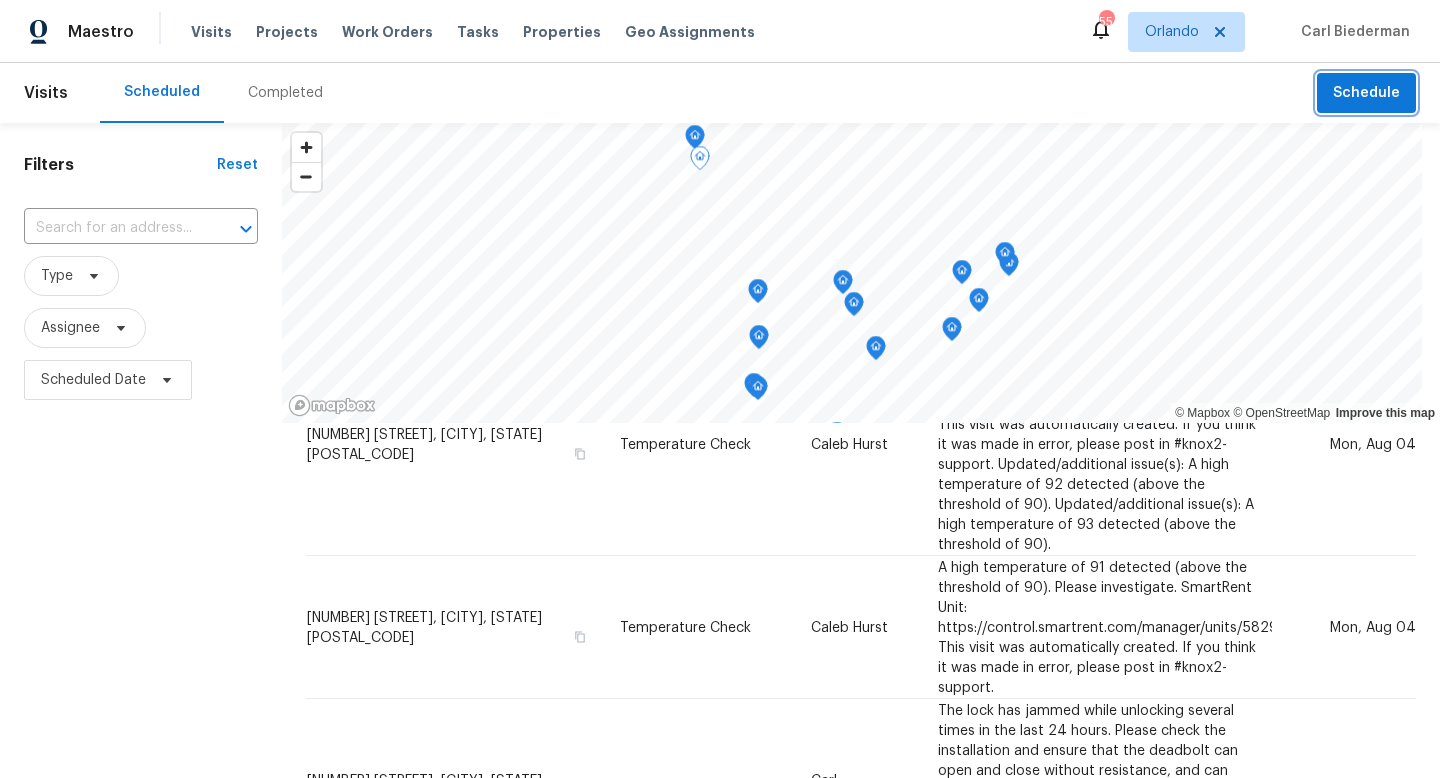scroll, scrollTop: 1747, scrollLeft: 0, axis: vertical 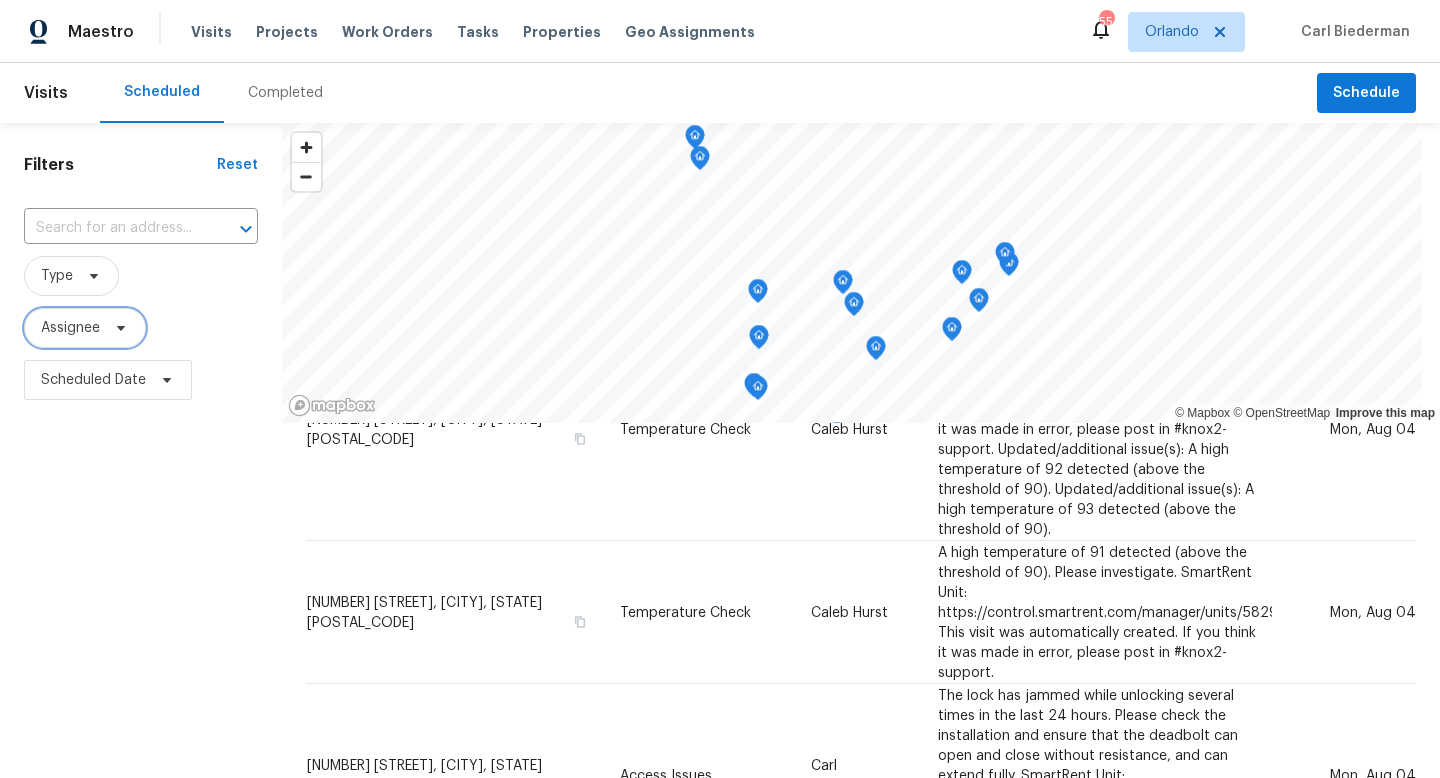 click on "Assignee" at bounding box center [70, 328] 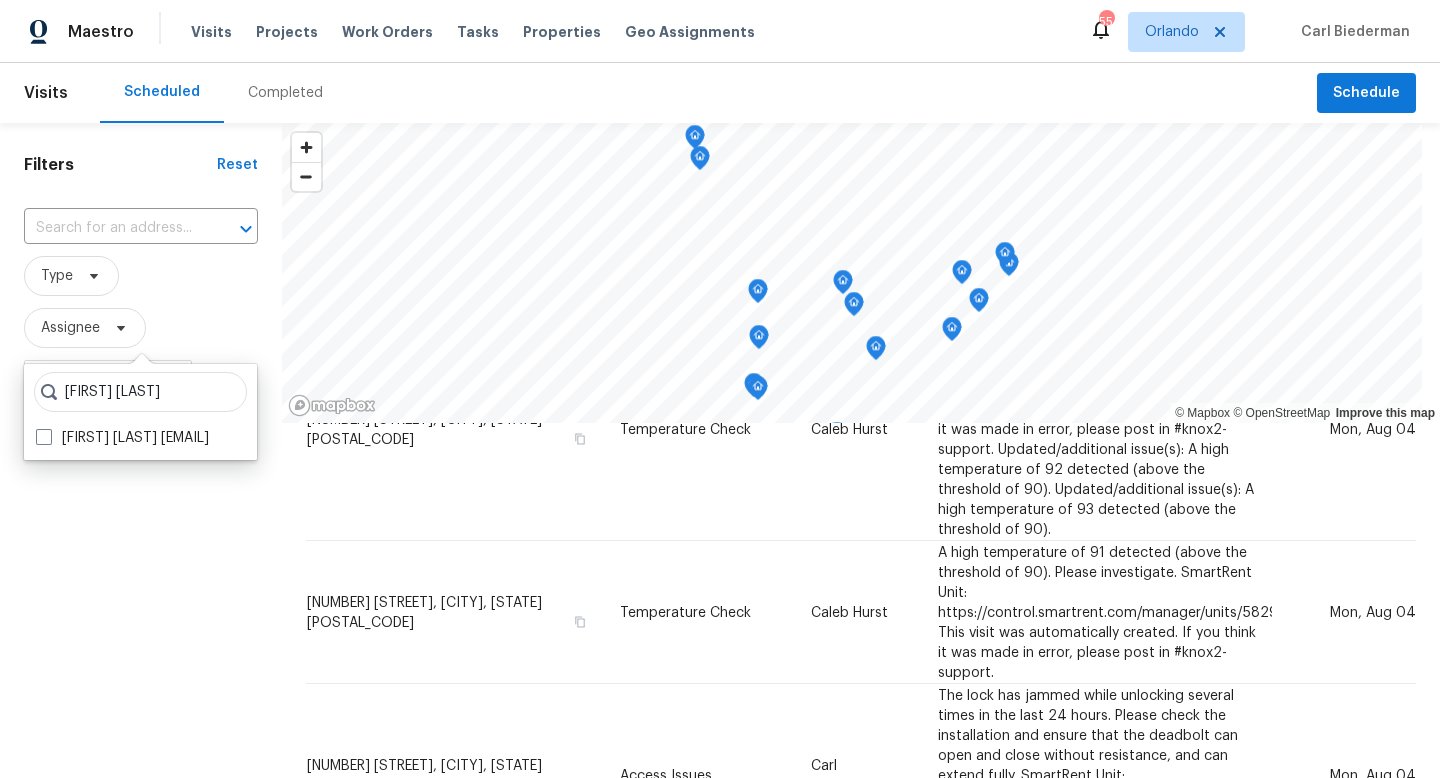 type on "[FIRST] [LAST]" 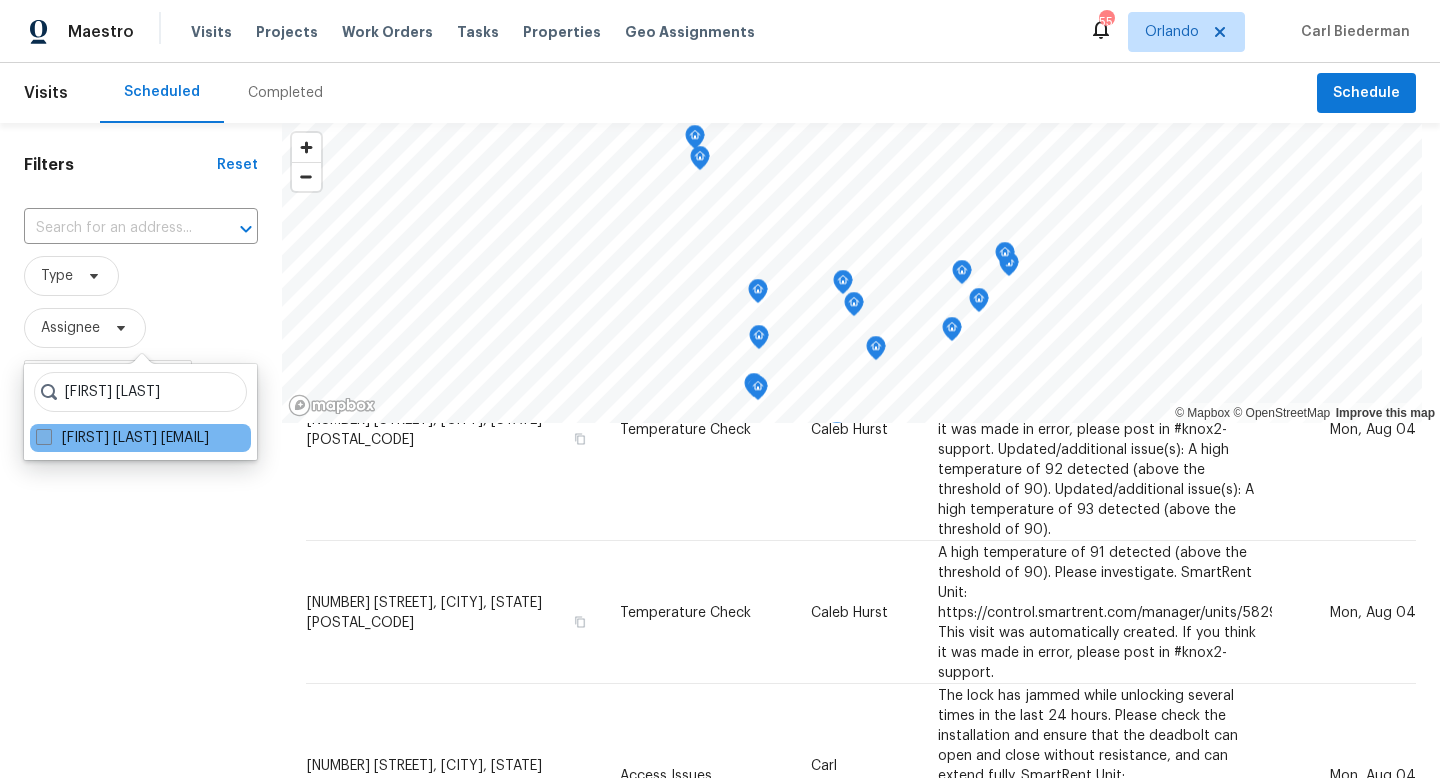 click at bounding box center (44, 437) 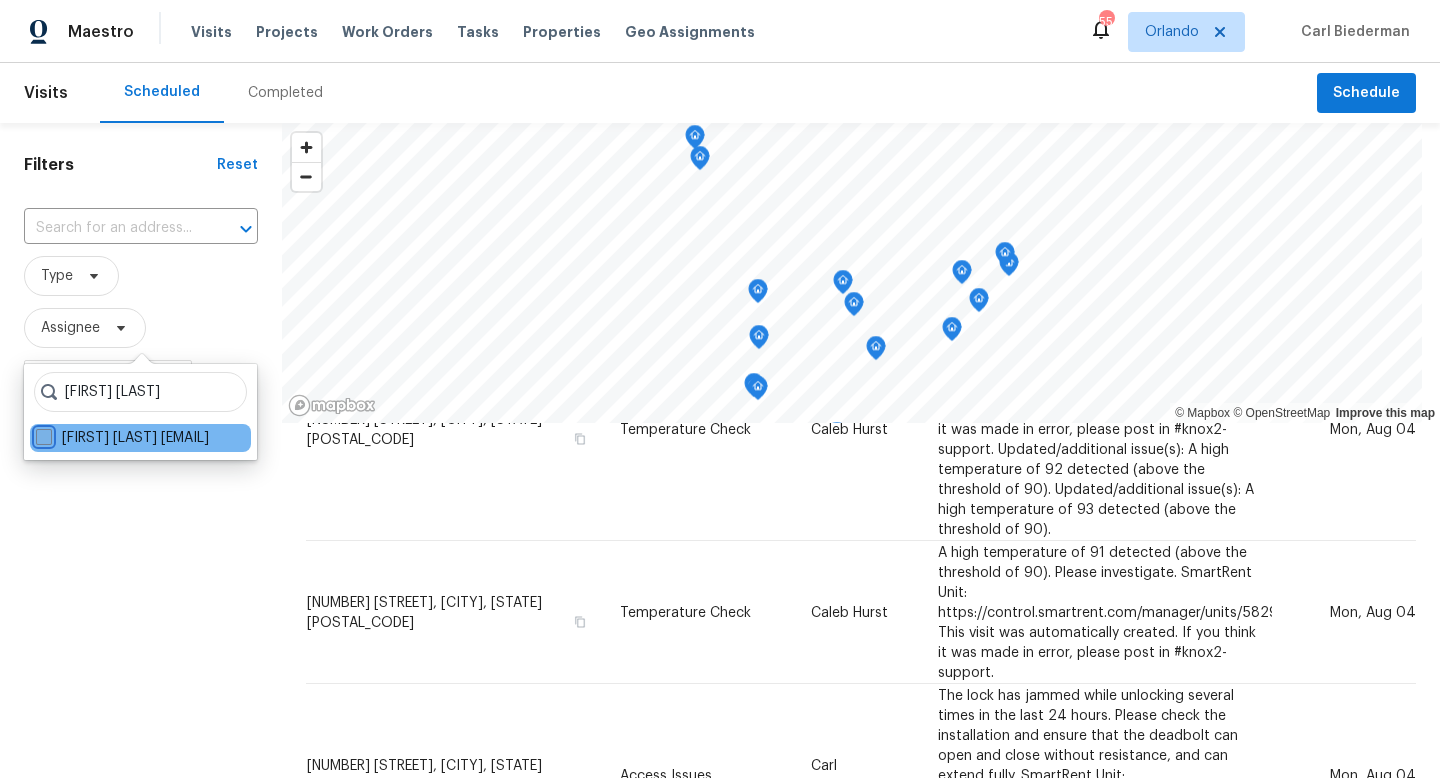 click on "[FIRST] [LAST]
[EMAIL]" at bounding box center (42, 434) 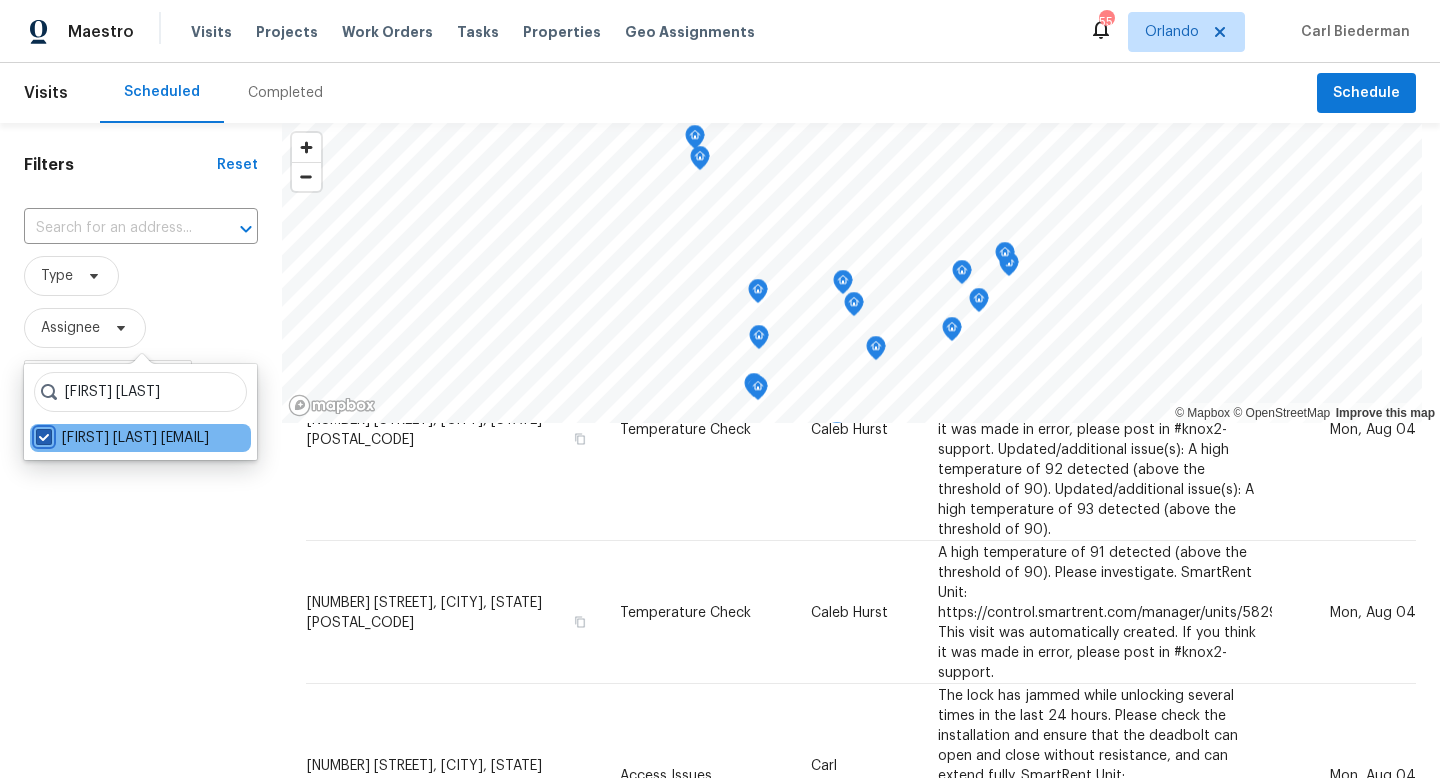 checkbox on "true" 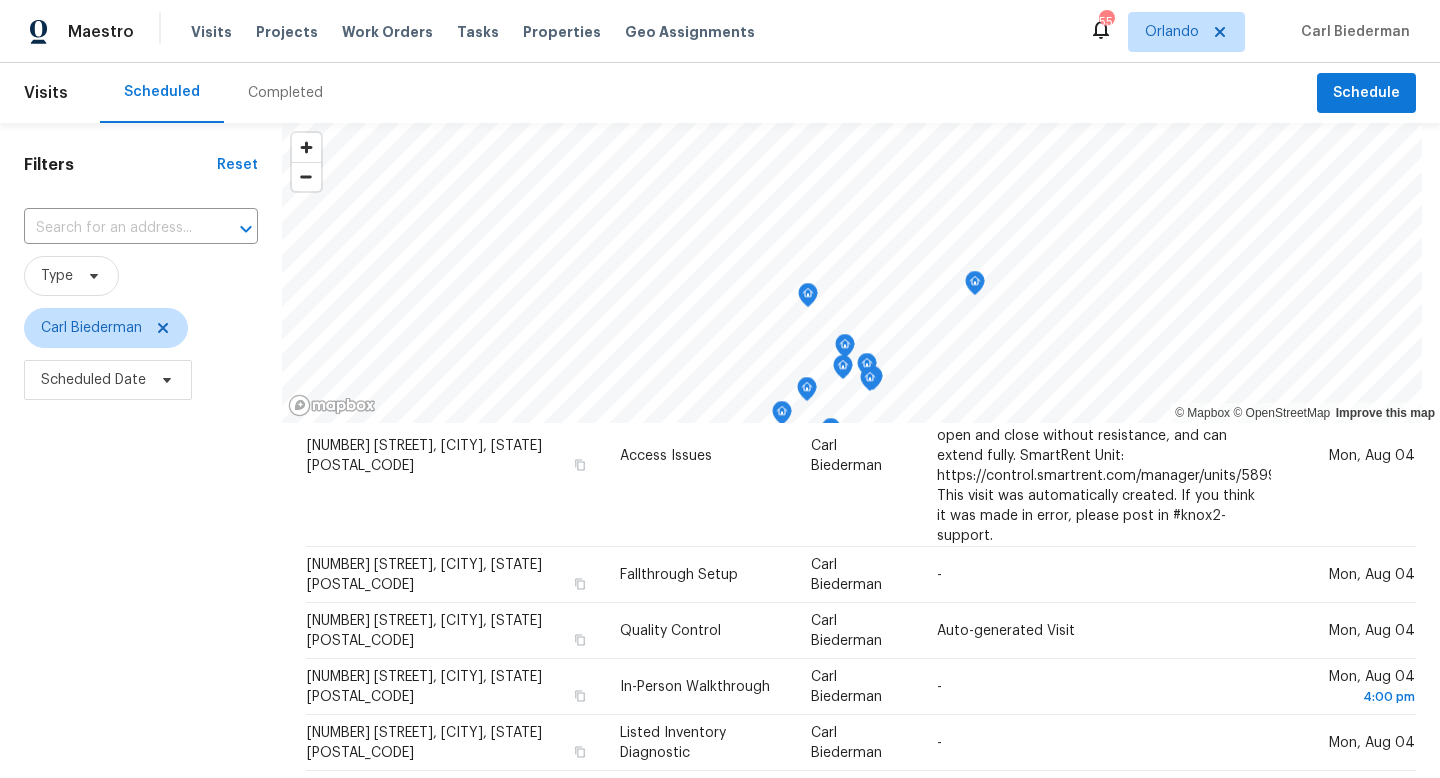scroll, scrollTop: 434, scrollLeft: 0, axis: vertical 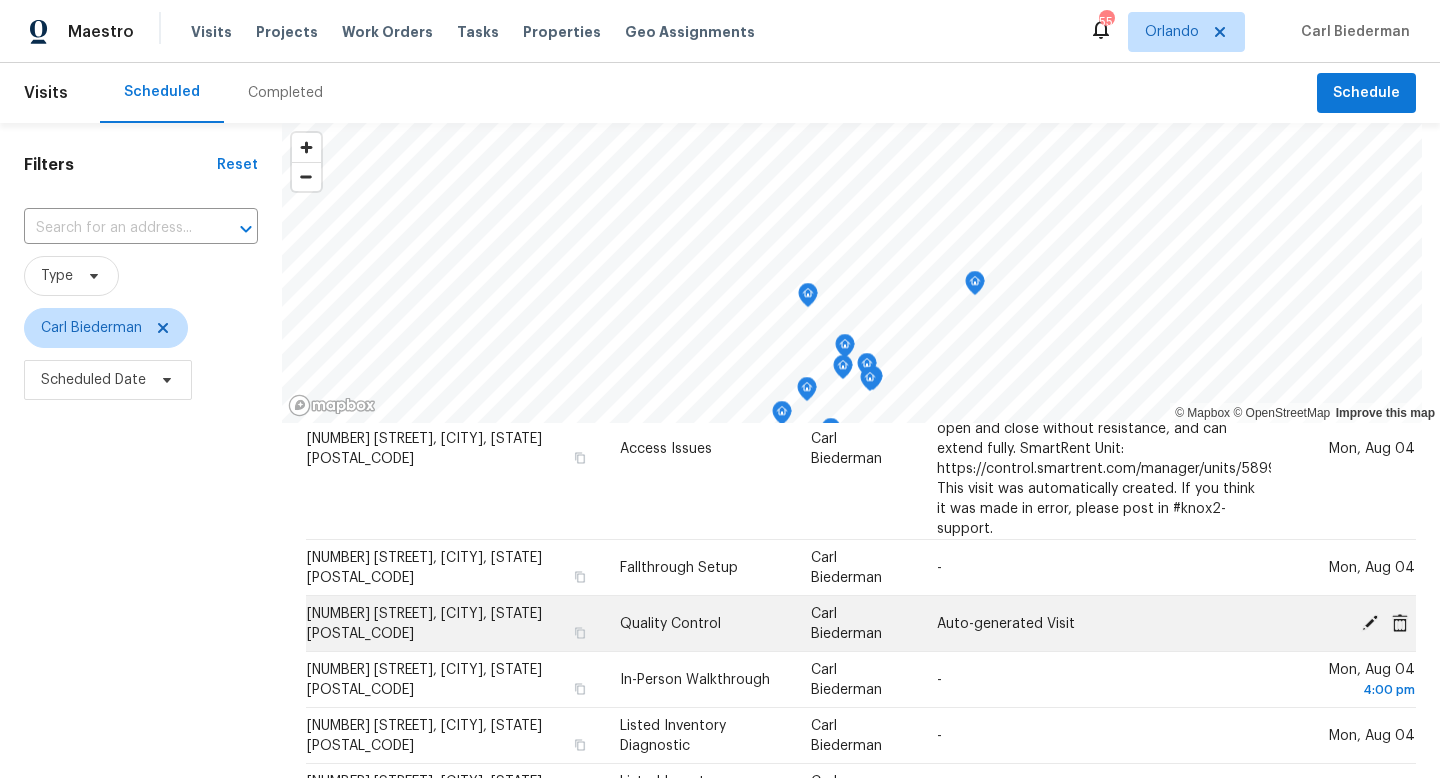 click 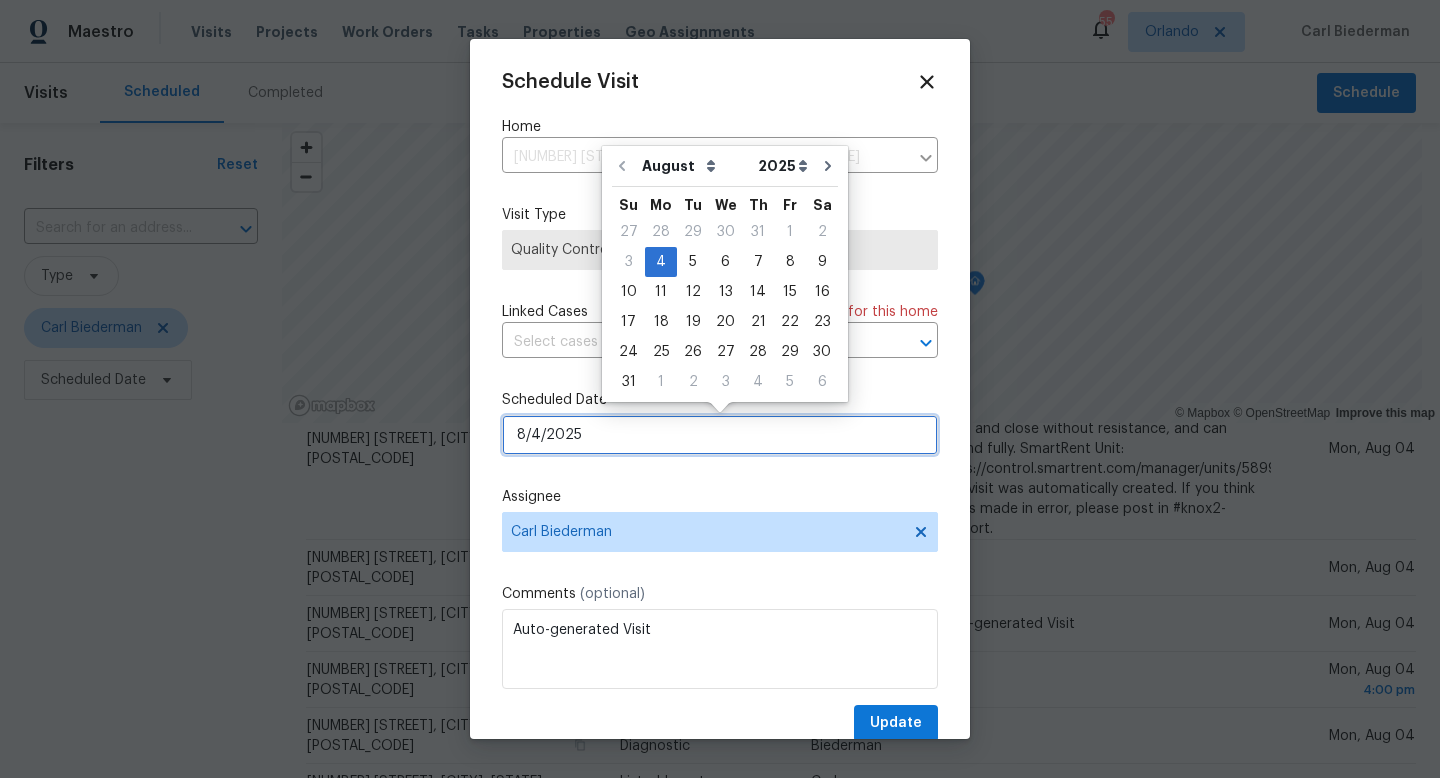 click on "8/4/2025" at bounding box center (720, 435) 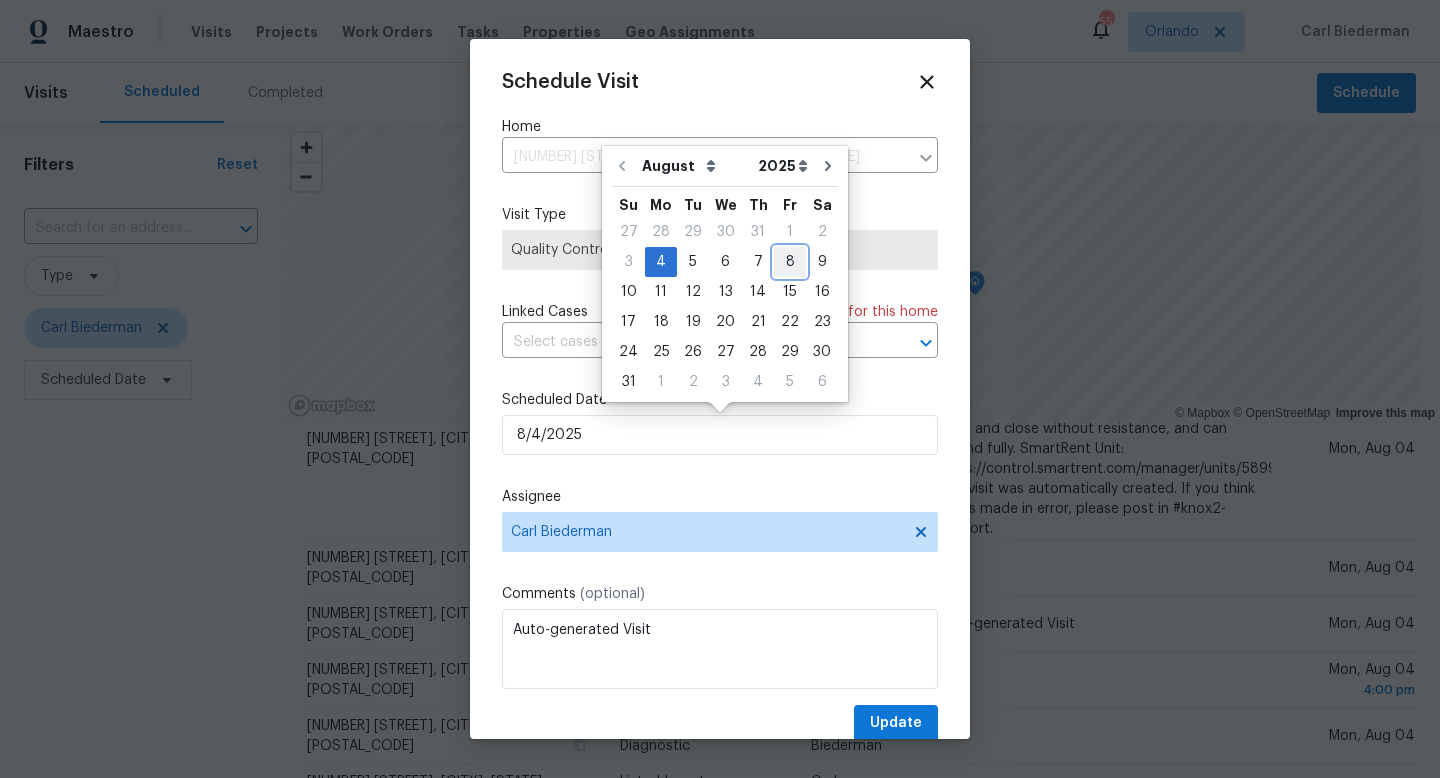 click on "8" at bounding box center (790, 262) 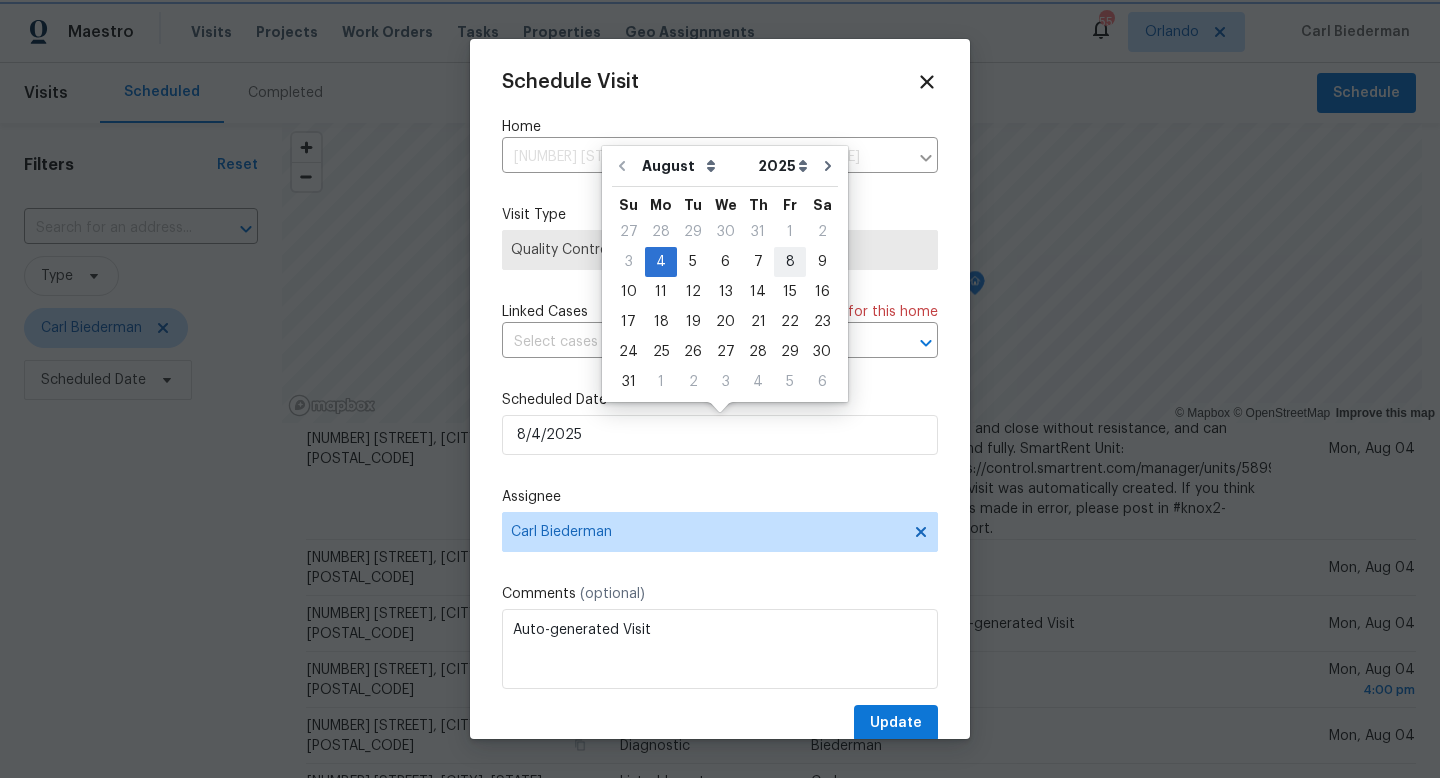 type on "8/8/2025" 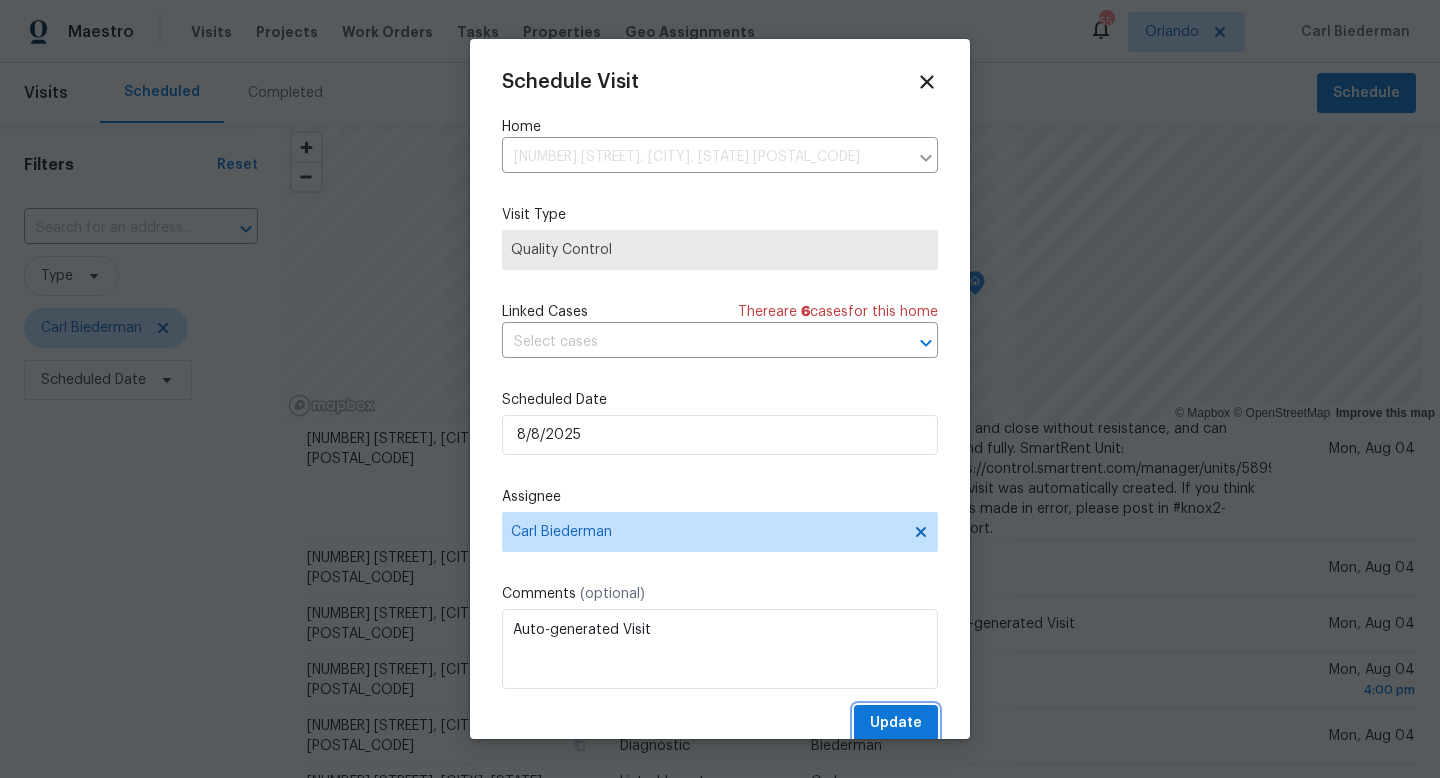 click on "Update" at bounding box center [896, 723] 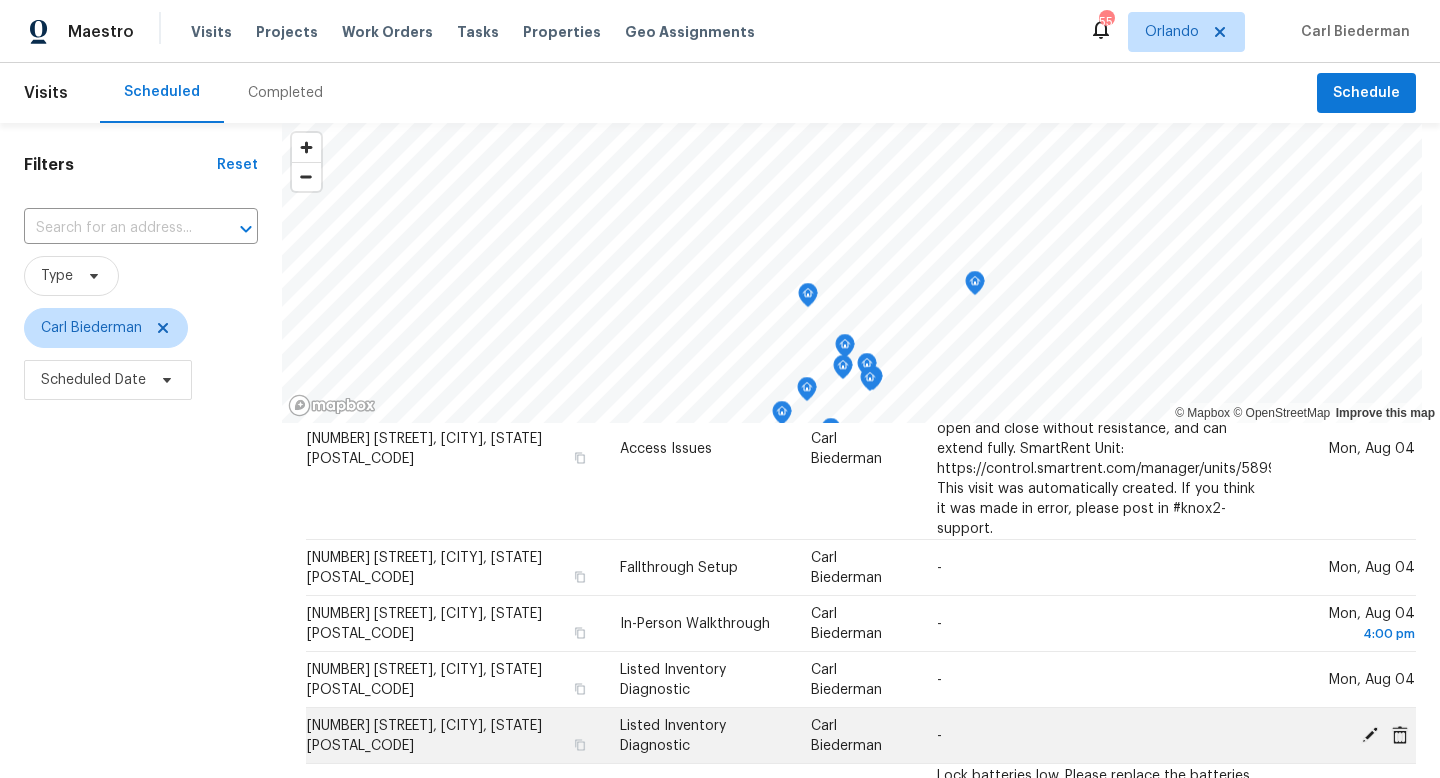 click 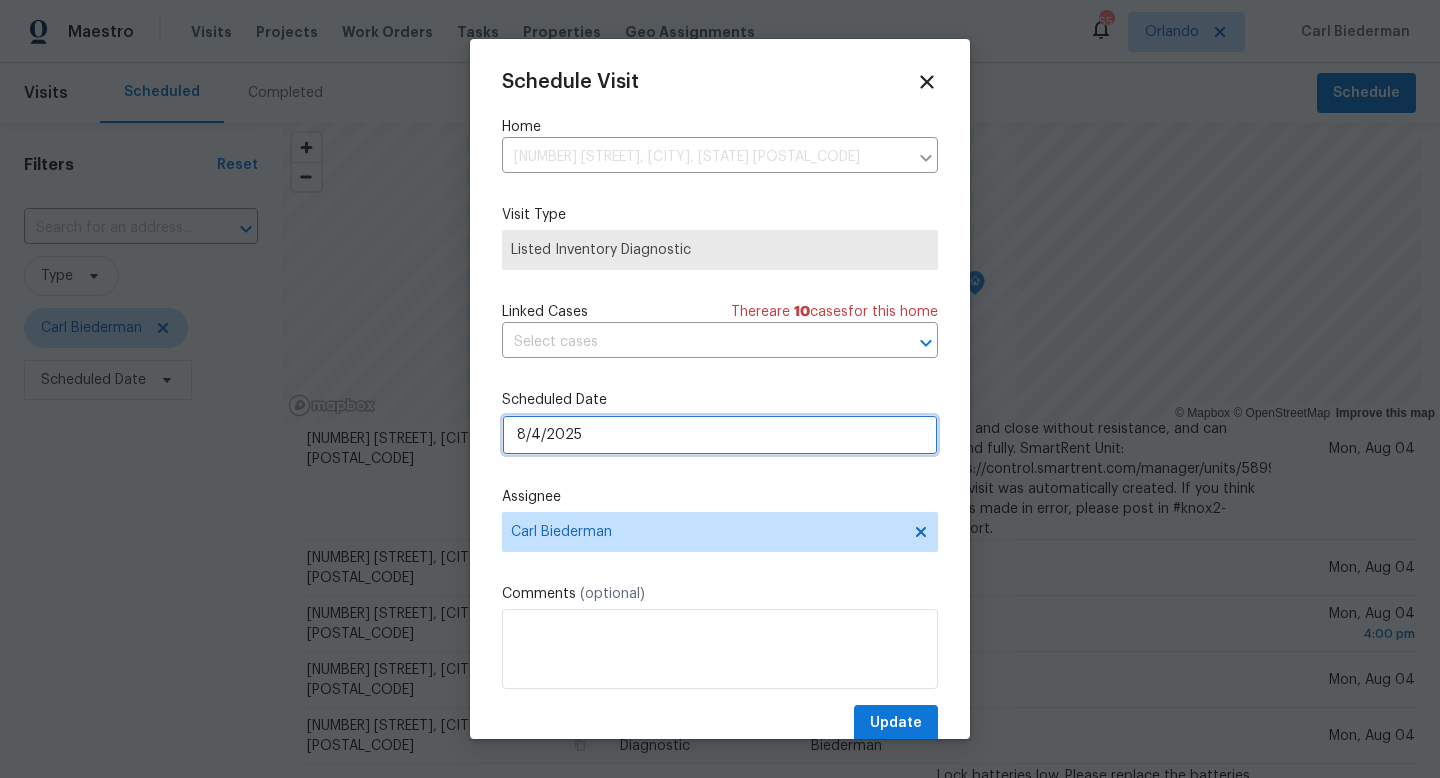 click on "8/4/2025" at bounding box center (720, 435) 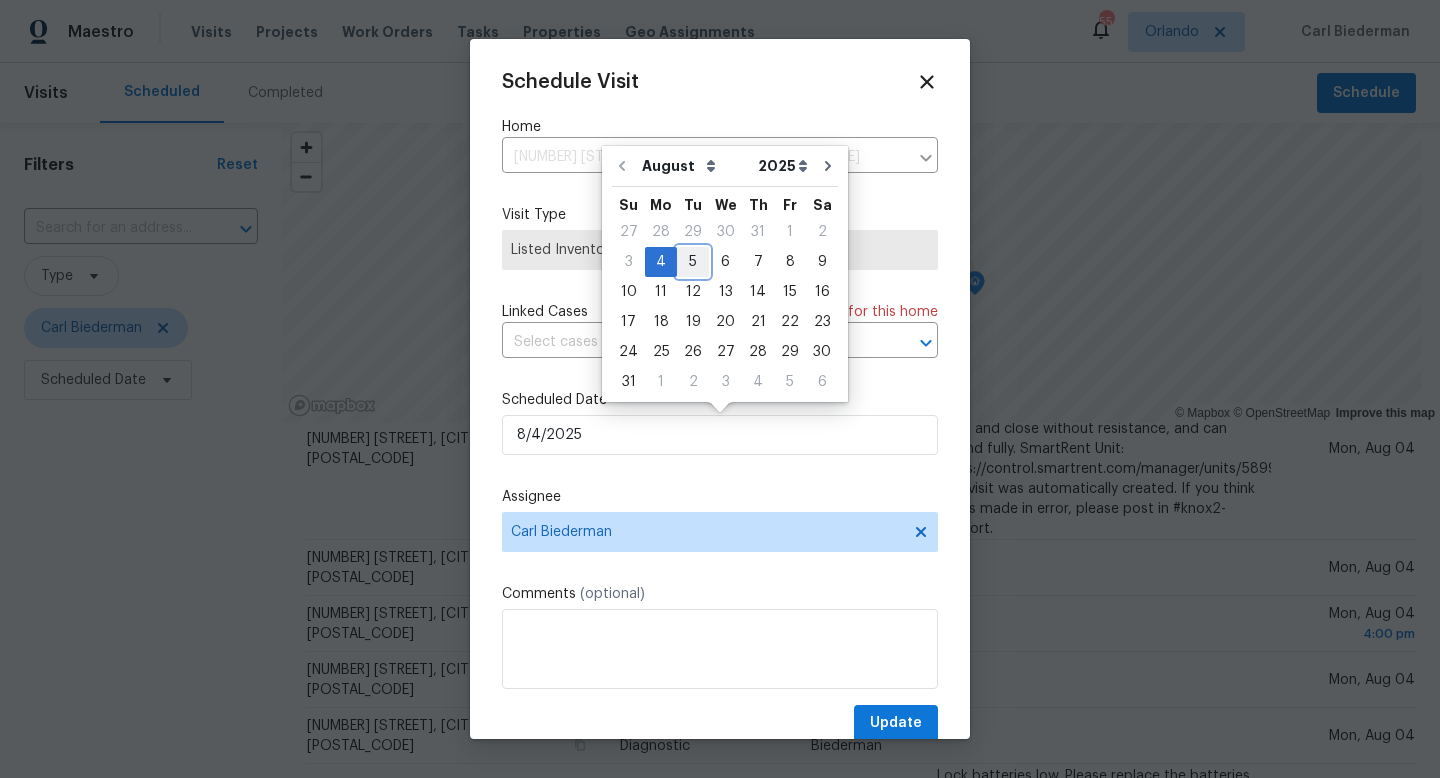 click on "5" at bounding box center (693, 262) 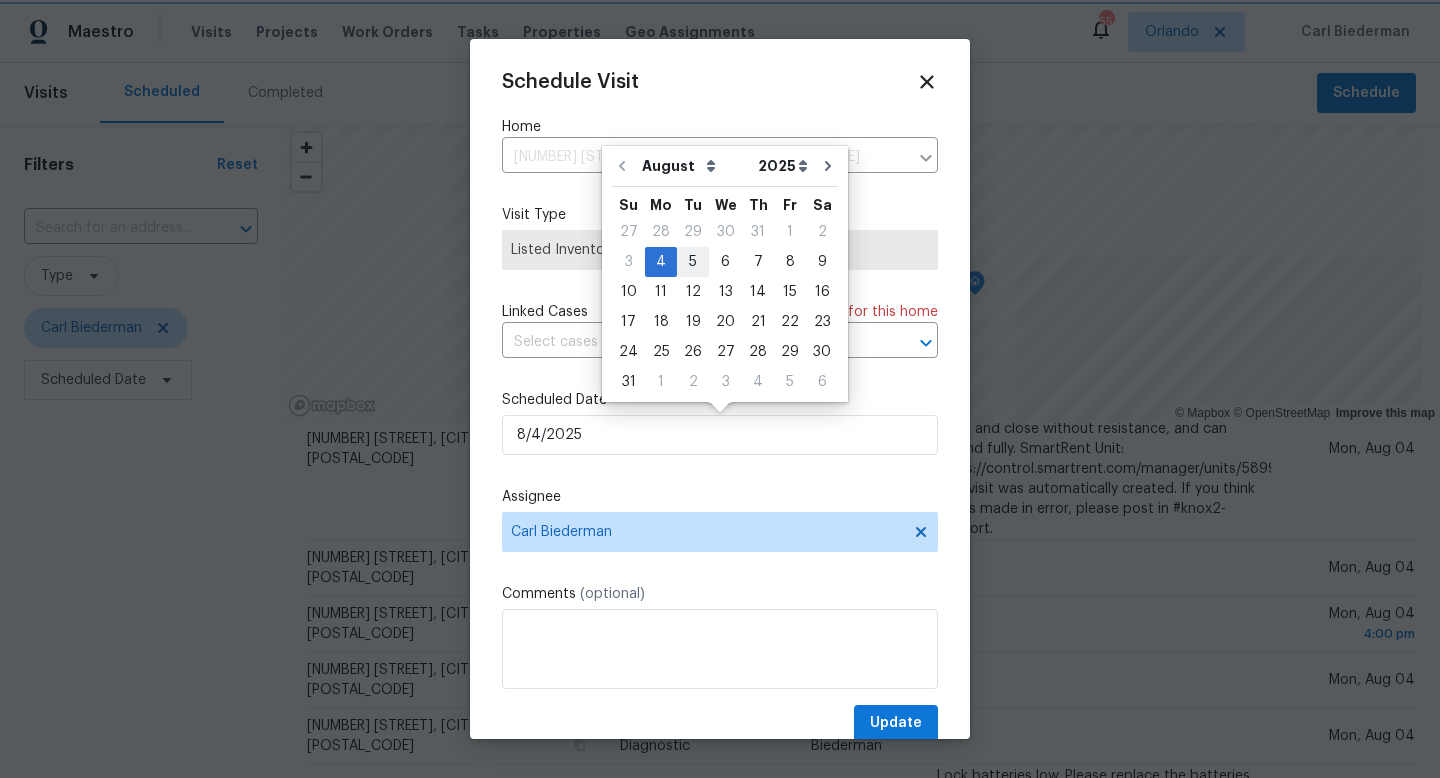 type on "8/5/2025" 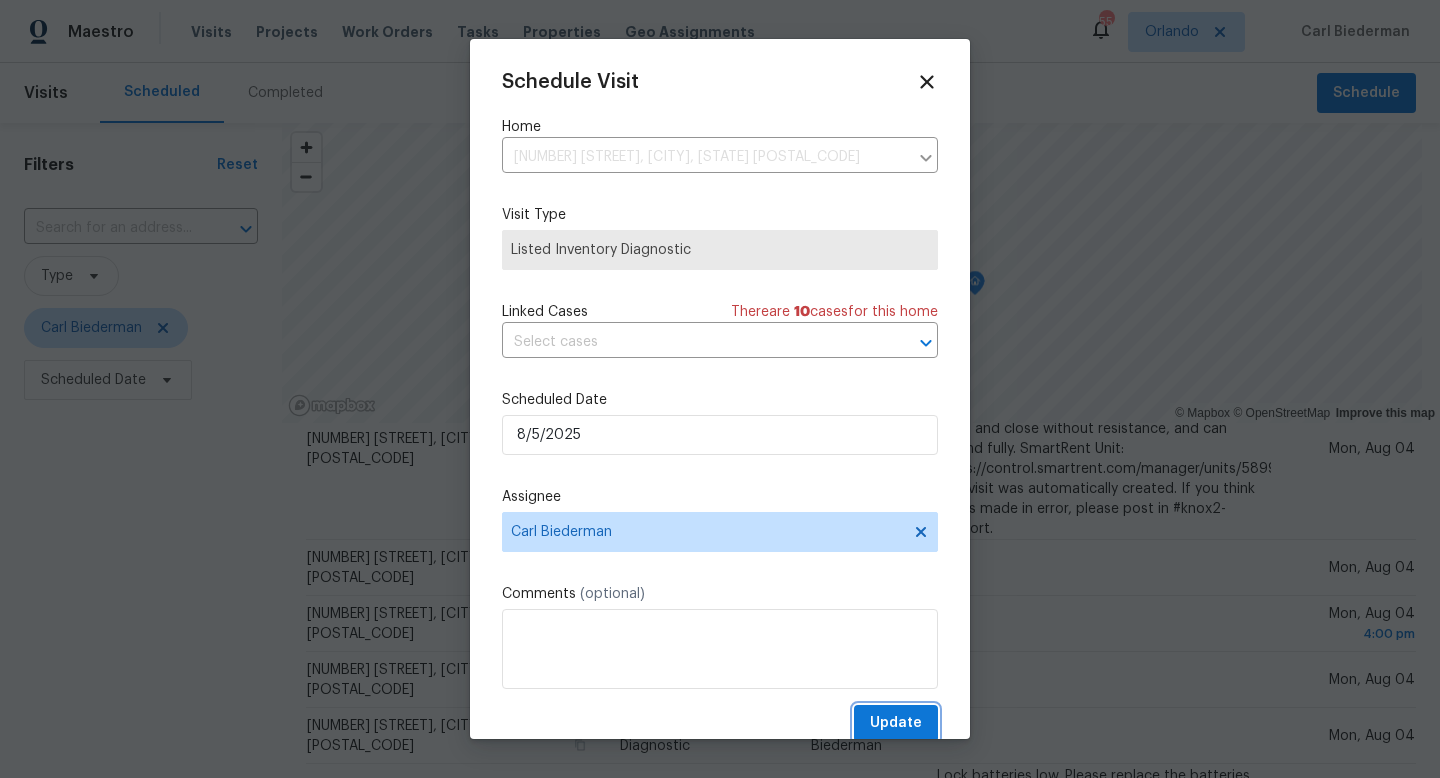 click on "Update" at bounding box center (896, 723) 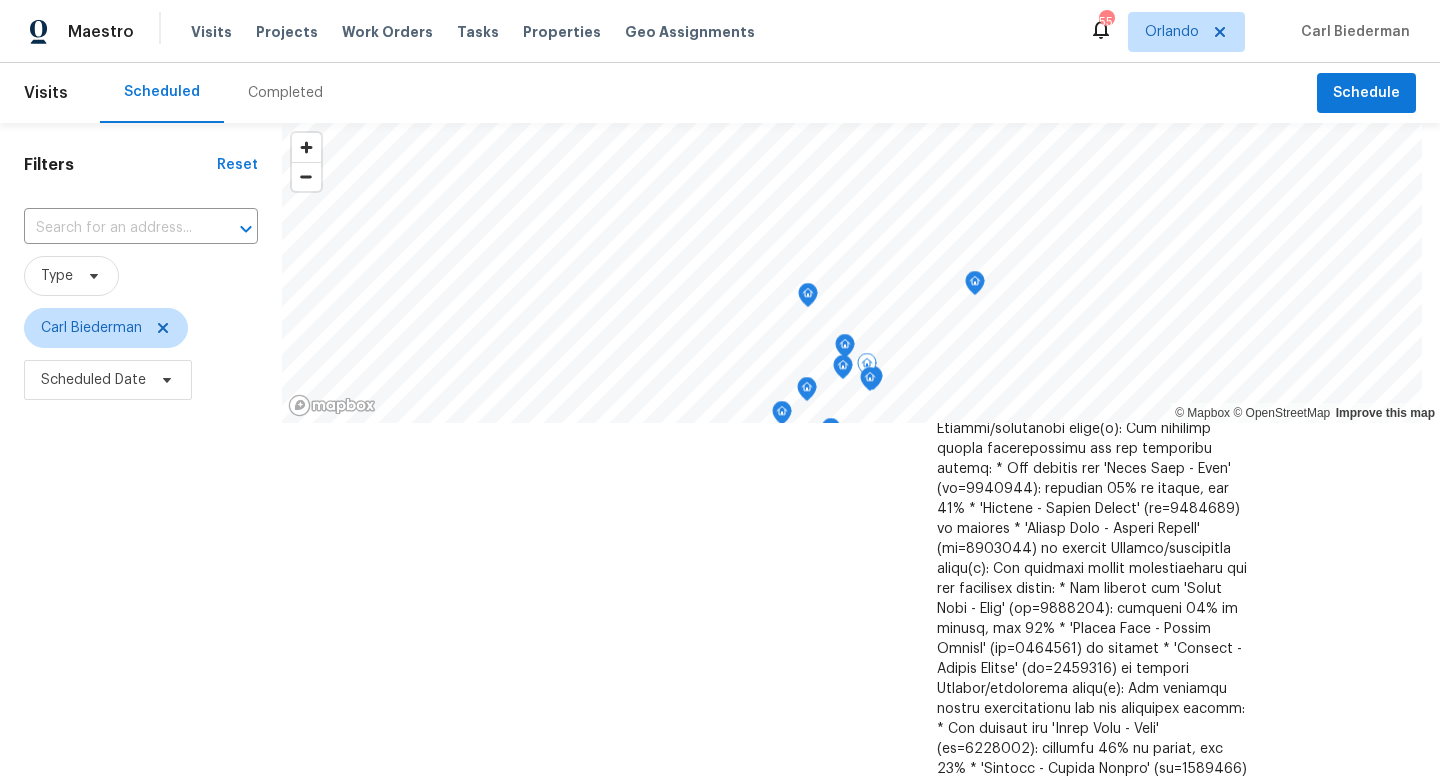 scroll, scrollTop: 4398, scrollLeft: 0, axis: vertical 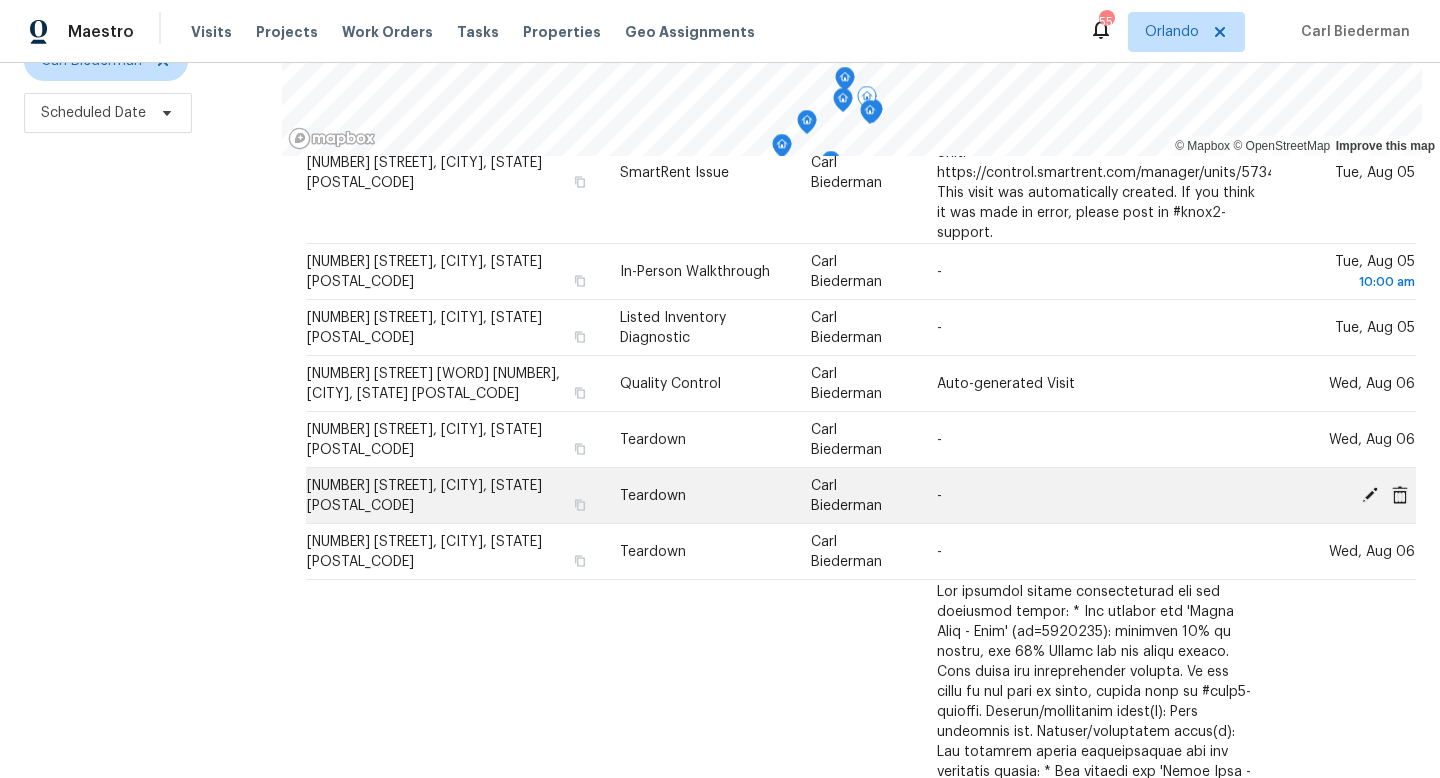 click 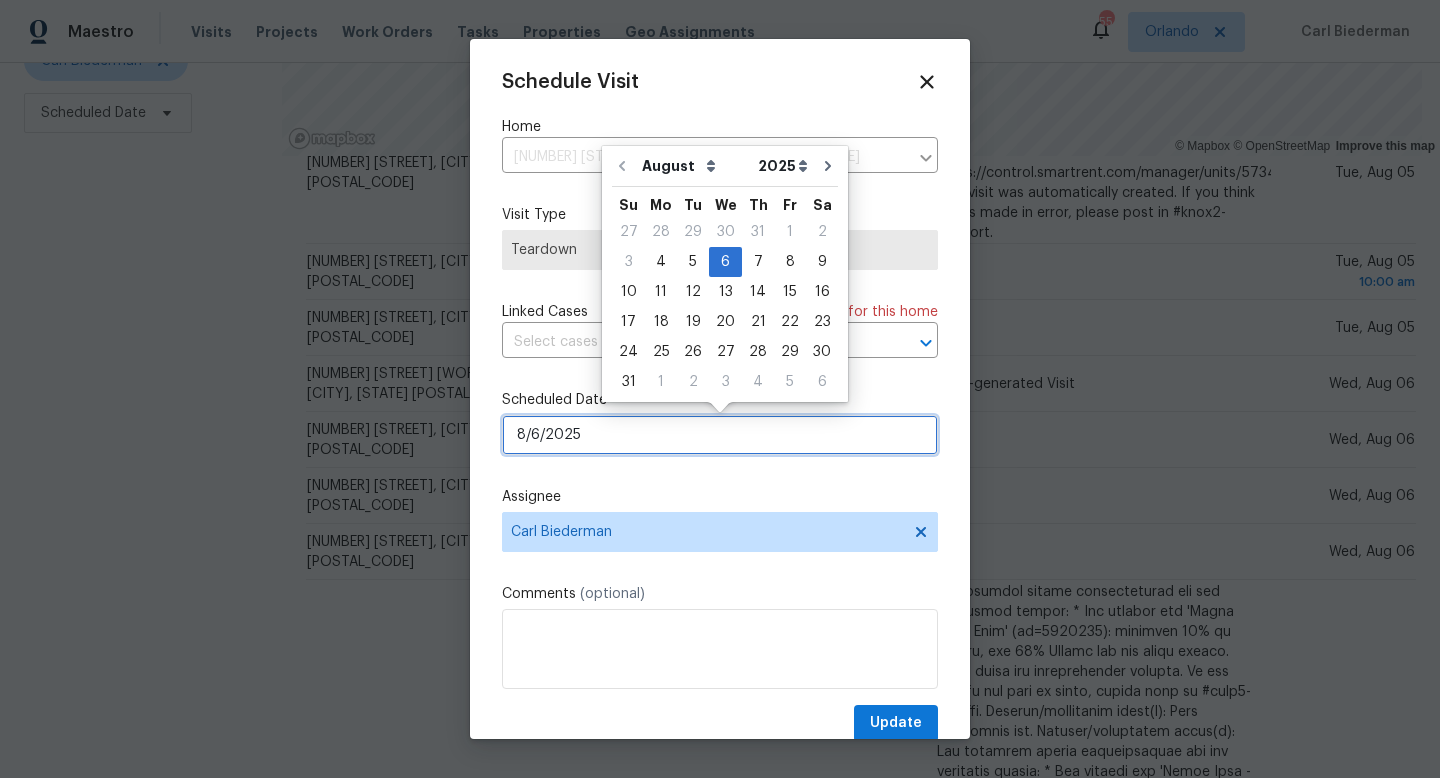 click on "8/6/2025" at bounding box center (720, 435) 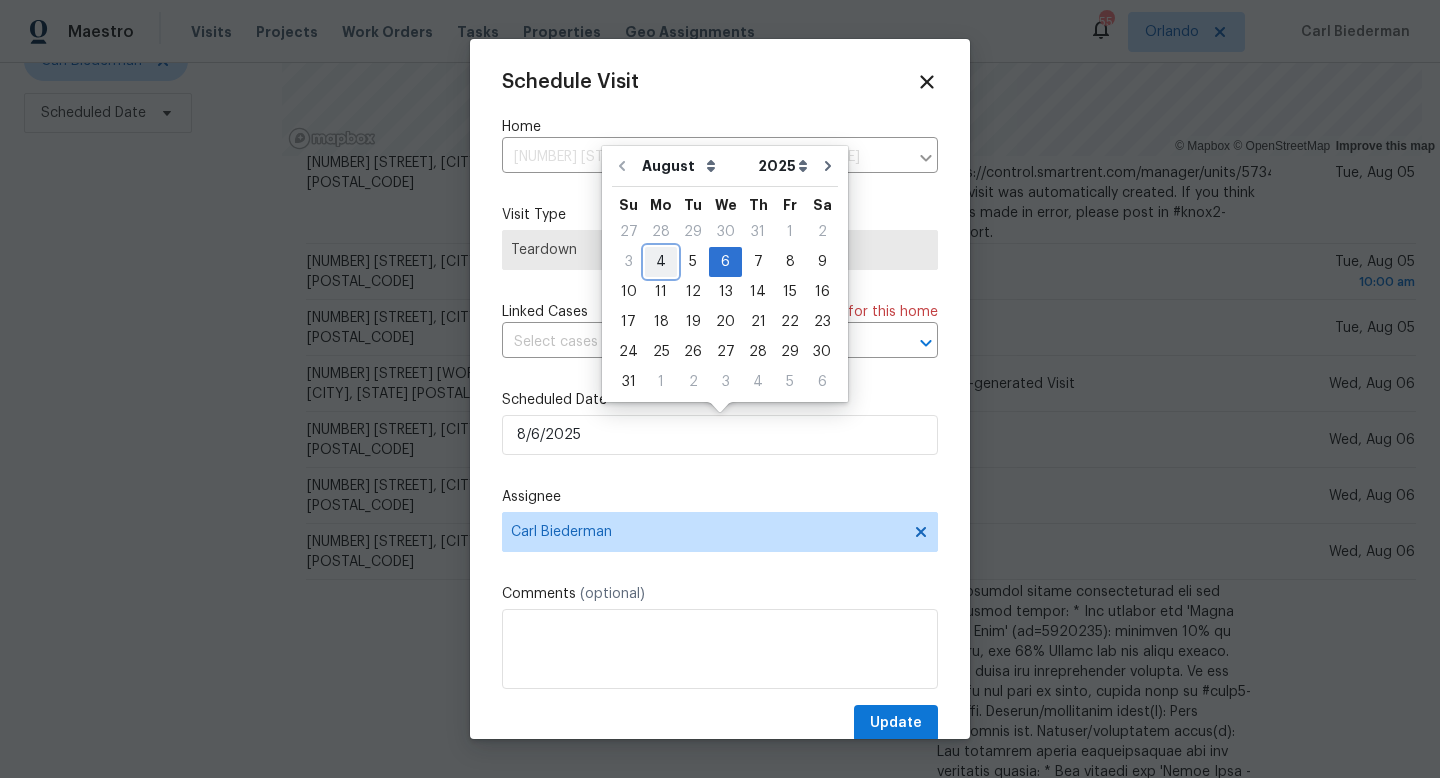 click on "4" at bounding box center [661, 262] 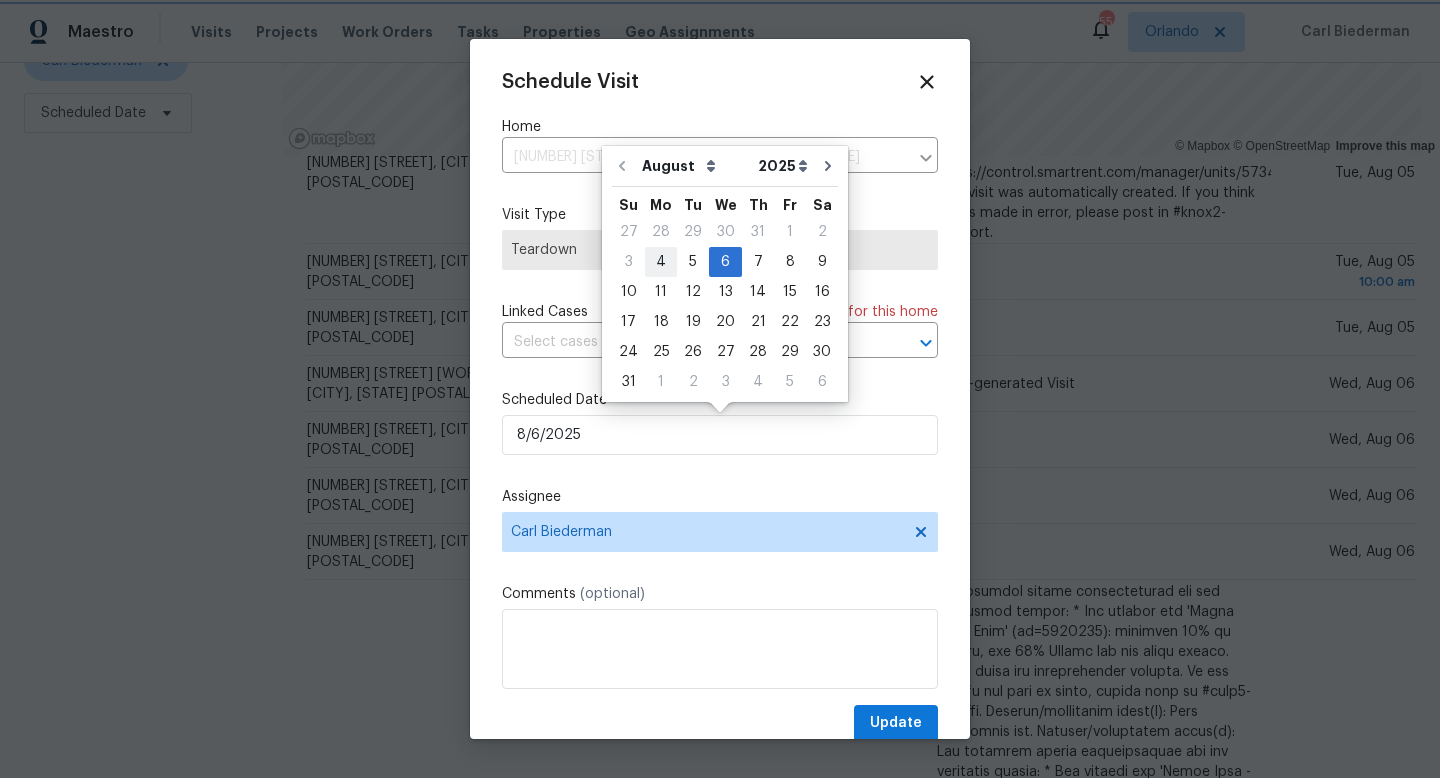type on "8/4/2025" 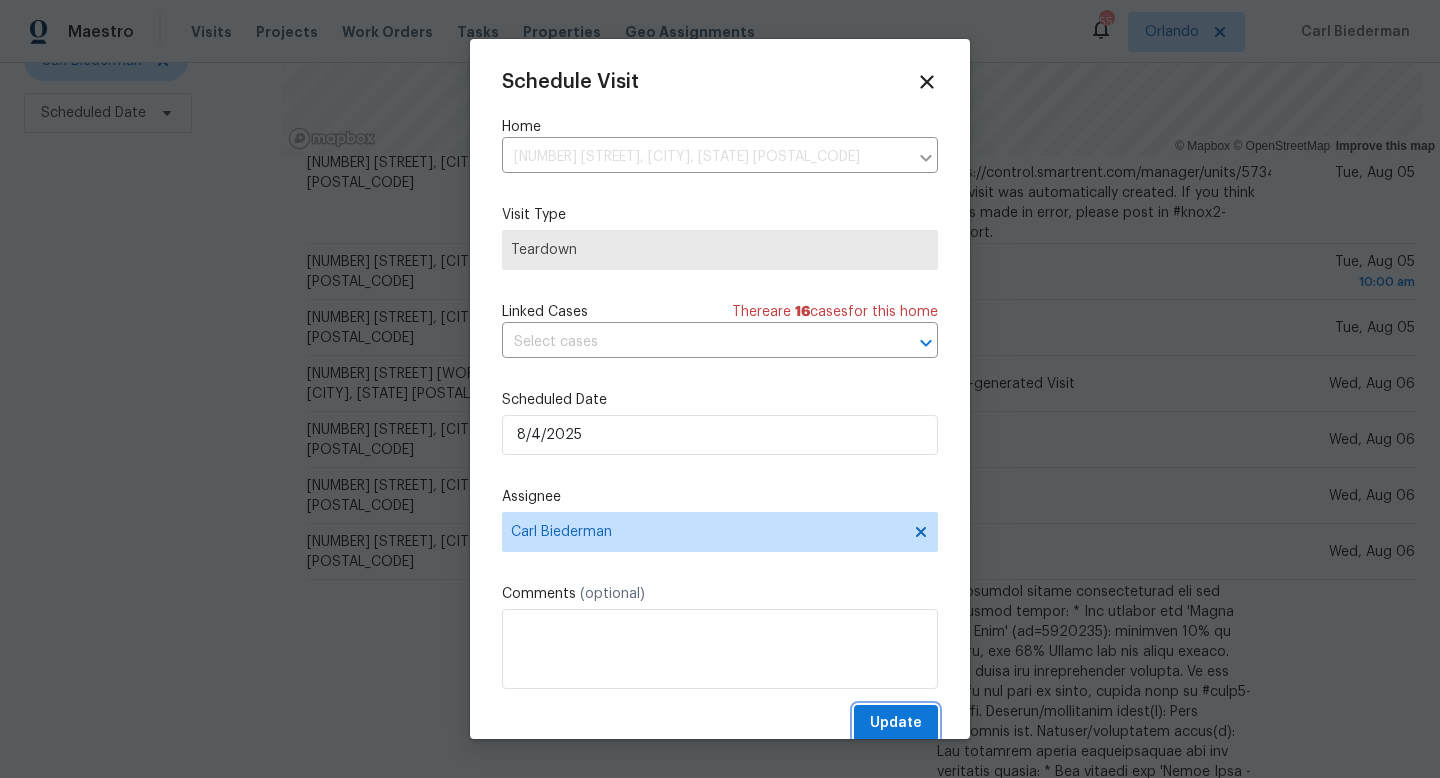 click on "Update" at bounding box center [896, 723] 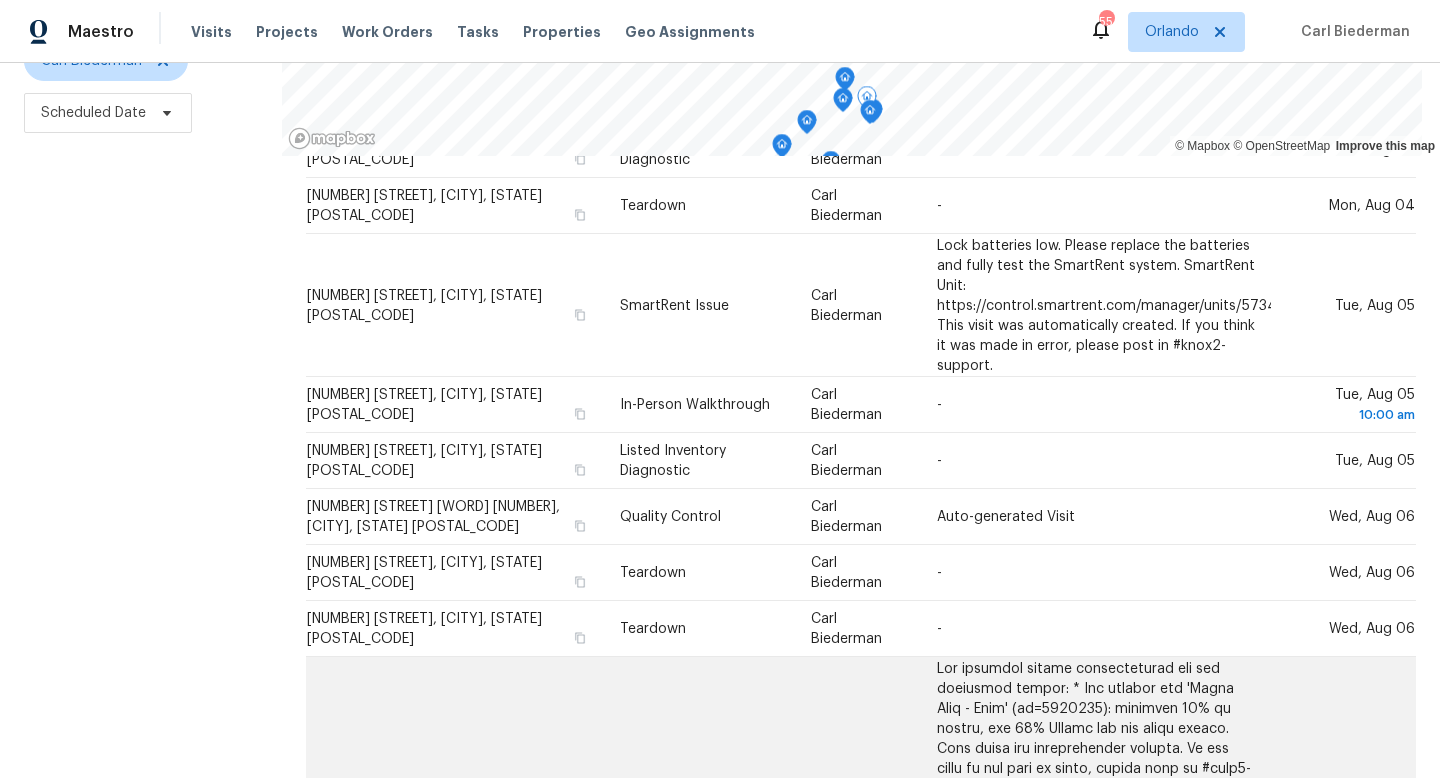 scroll, scrollTop: 0, scrollLeft: 0, axis: both 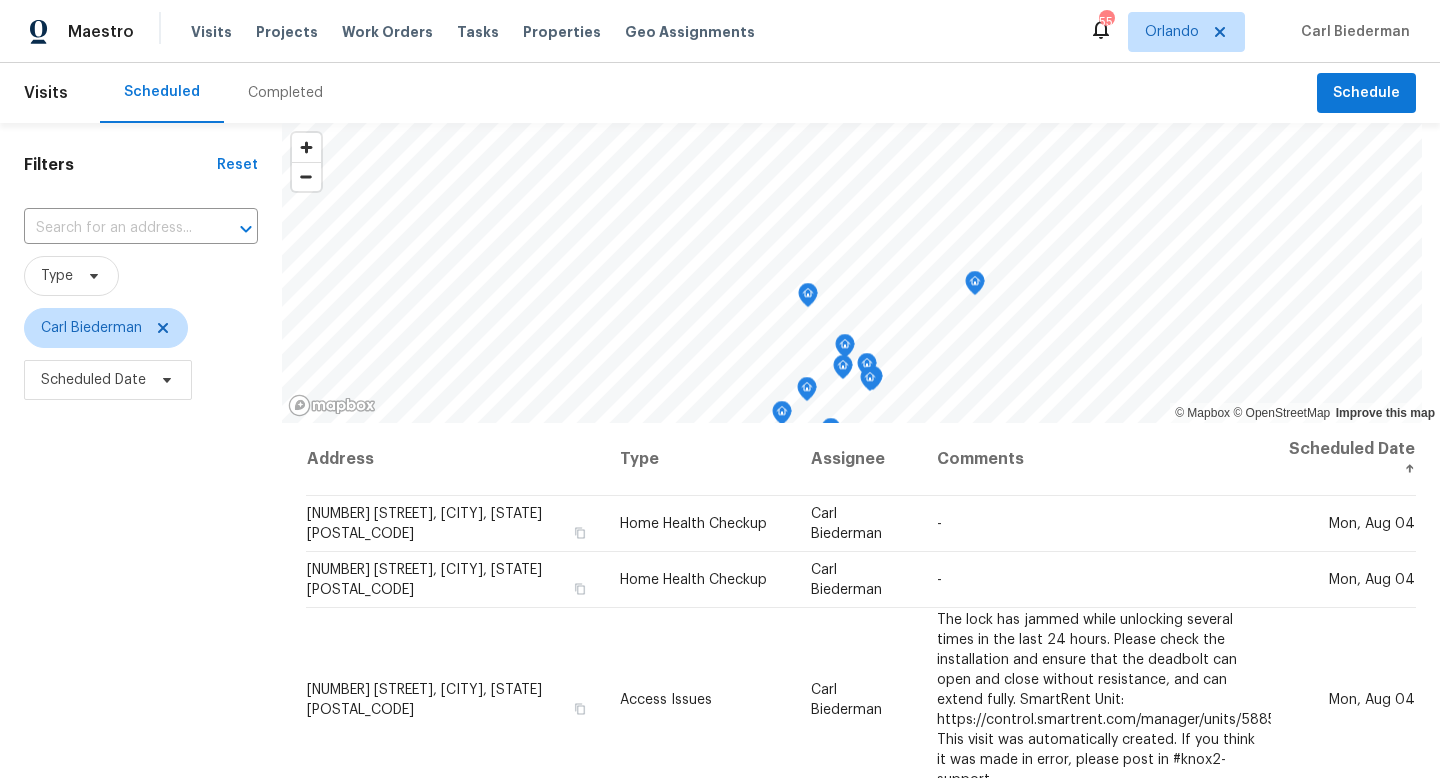 click on "Visits Scheduled Completed Schedule" at bounding box center (720, 93) 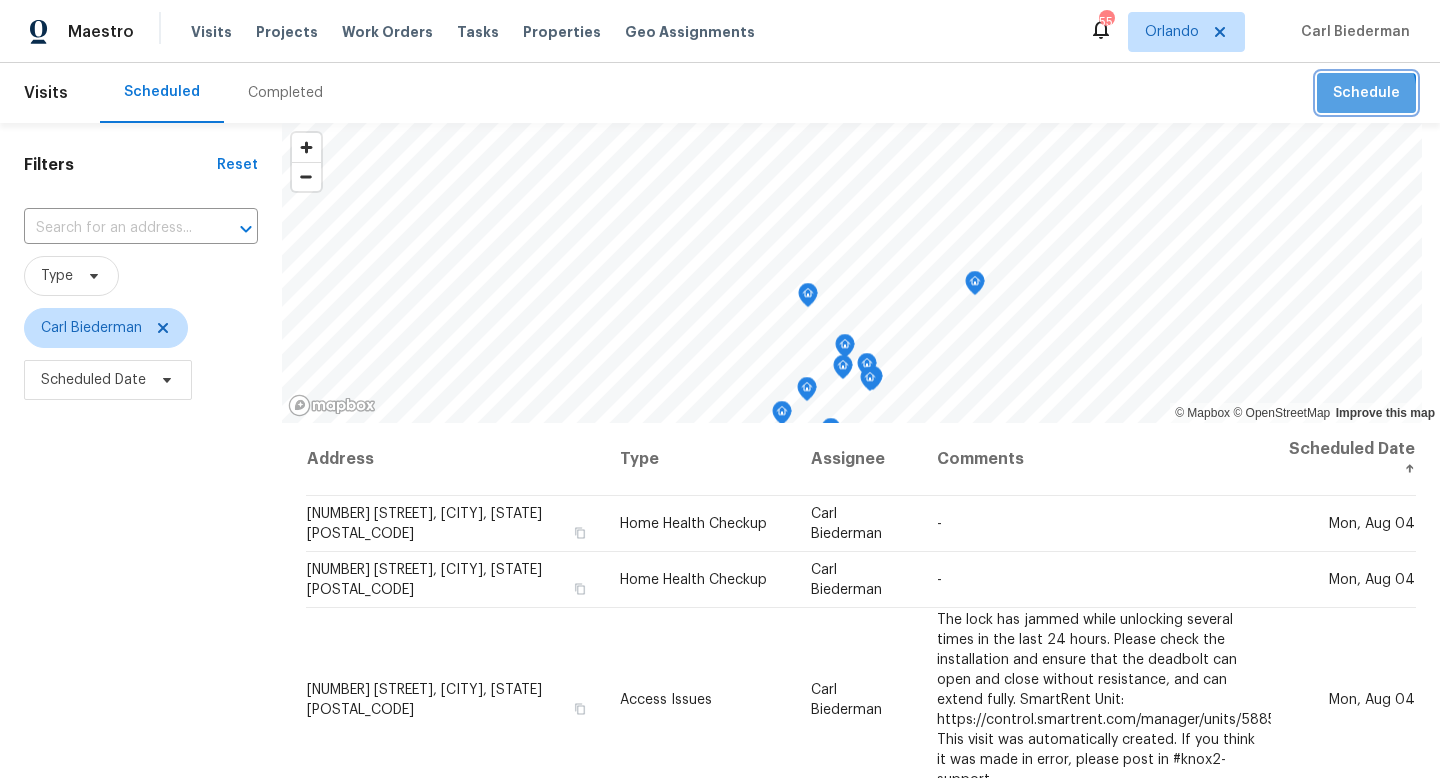 click on "Schedule" at bounding box center [1366, 93] 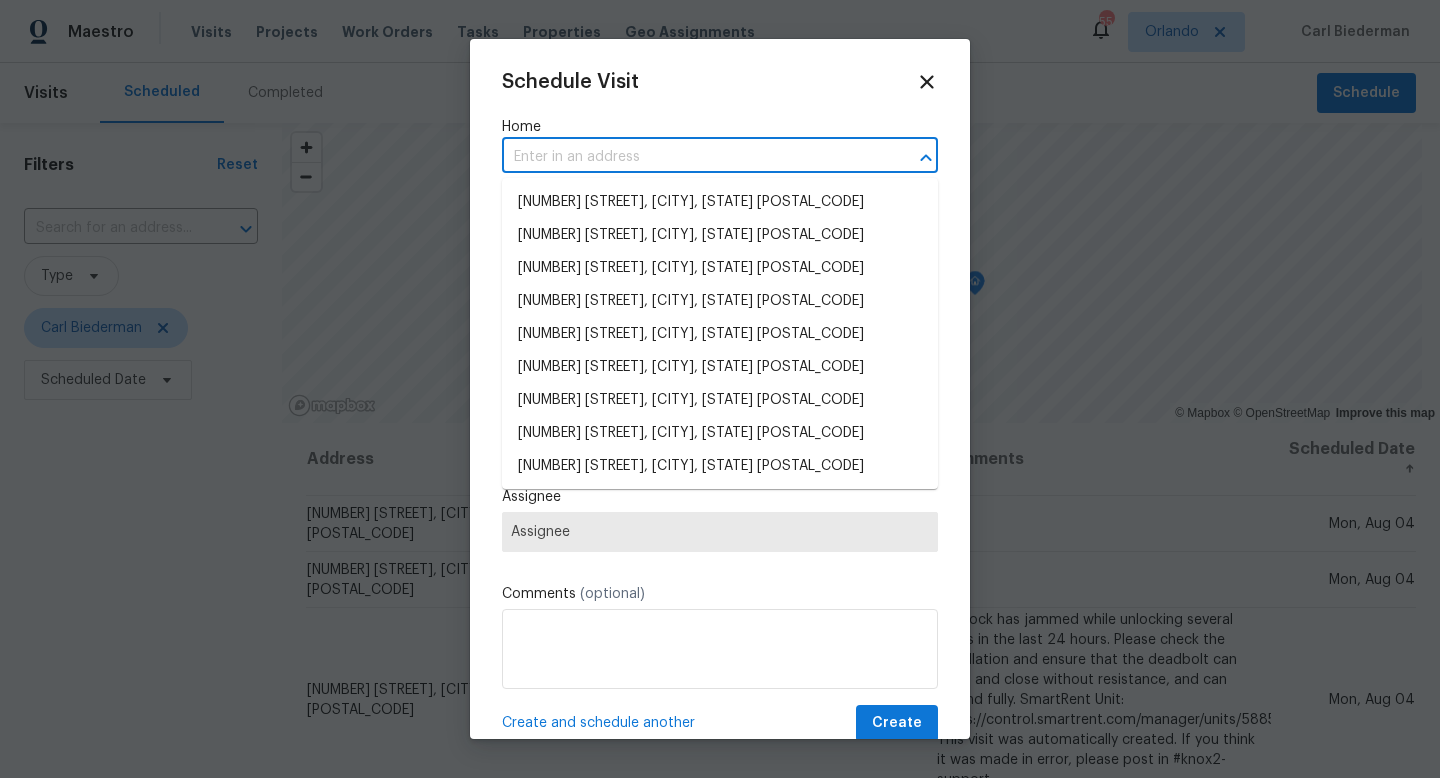 click at bounding box center (692, 157) 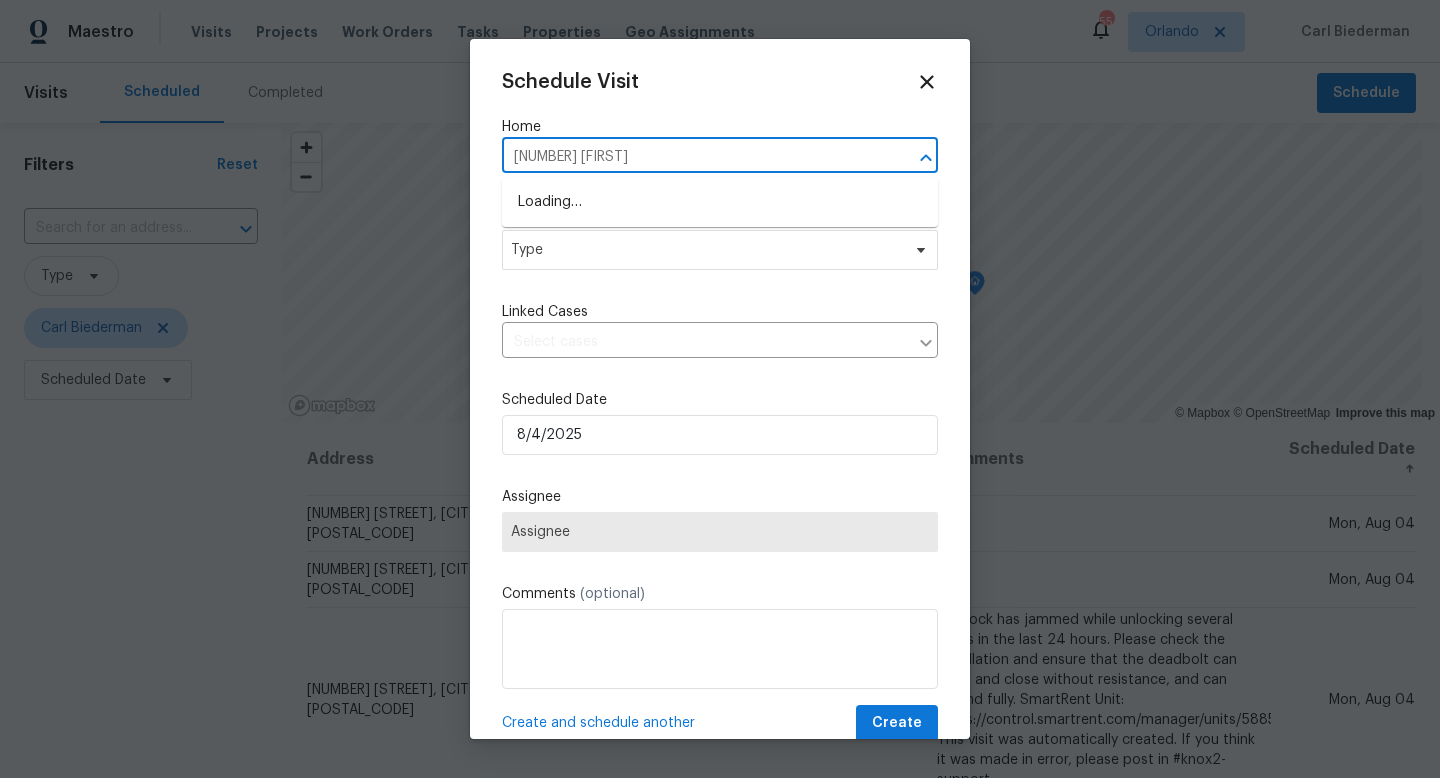 type on "[NUMBER] [FIRST]" 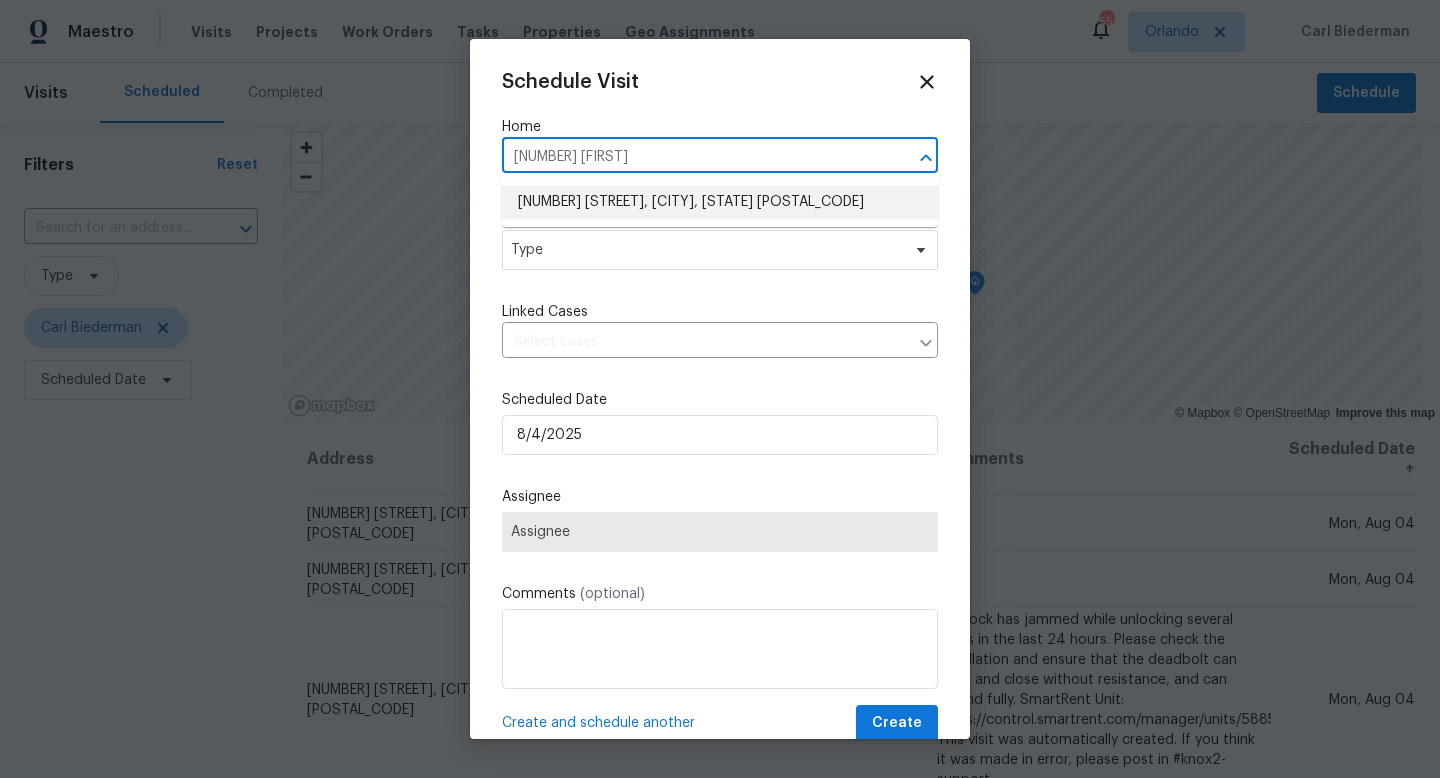 click on "[NUMBER] [STREET], [CITY], [STATE] [POSTAL_CODE]" at bounding box center (720, 202) 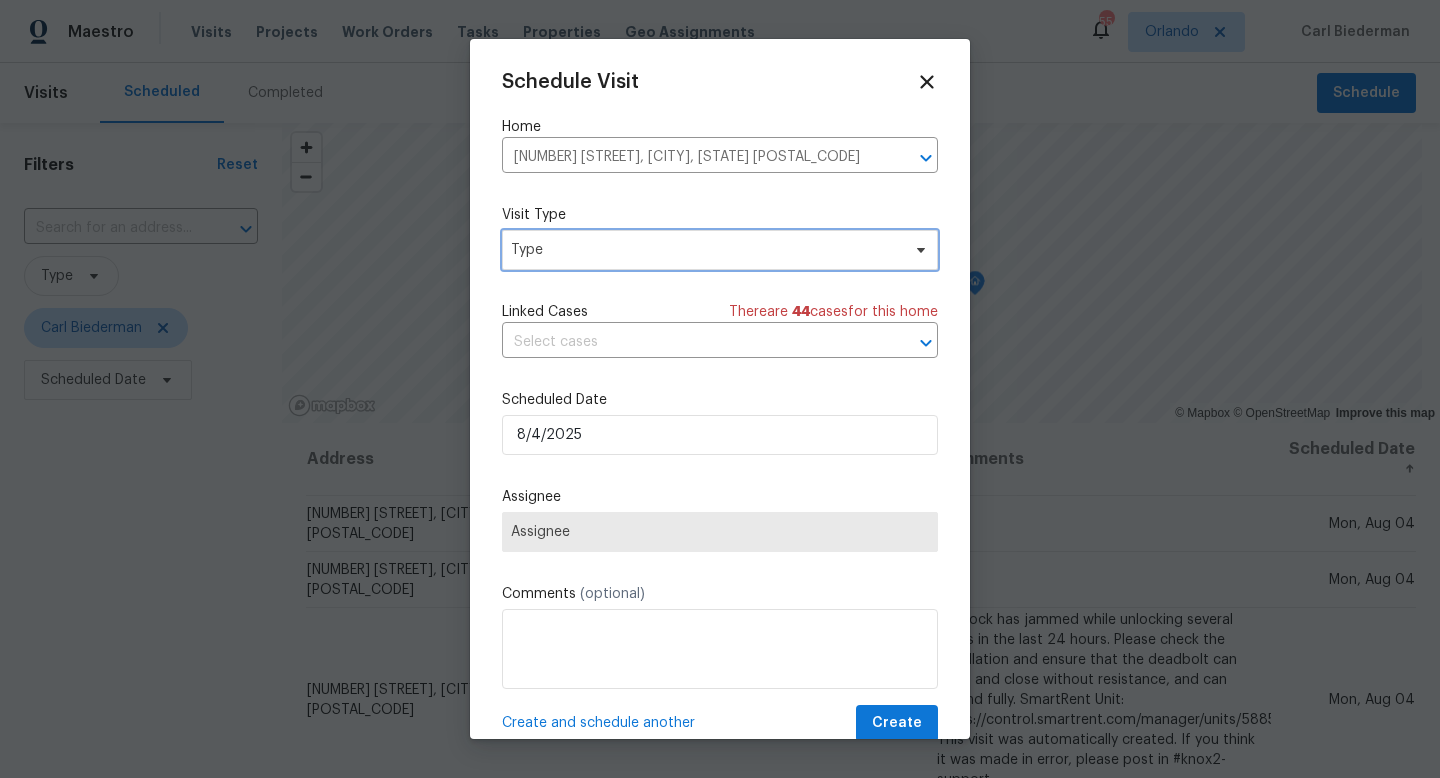 click on "Type" at bounding box center [705, 250] 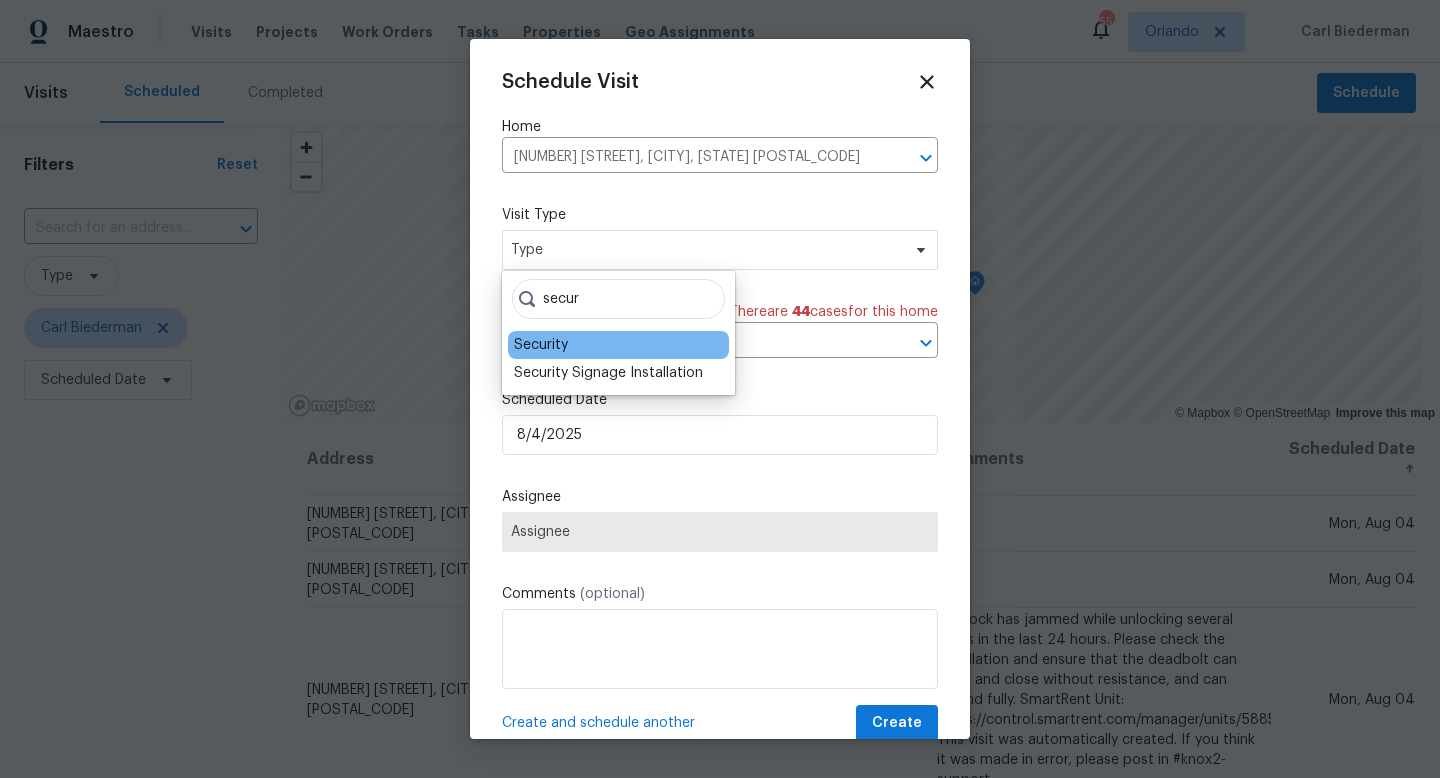 type on "secur" 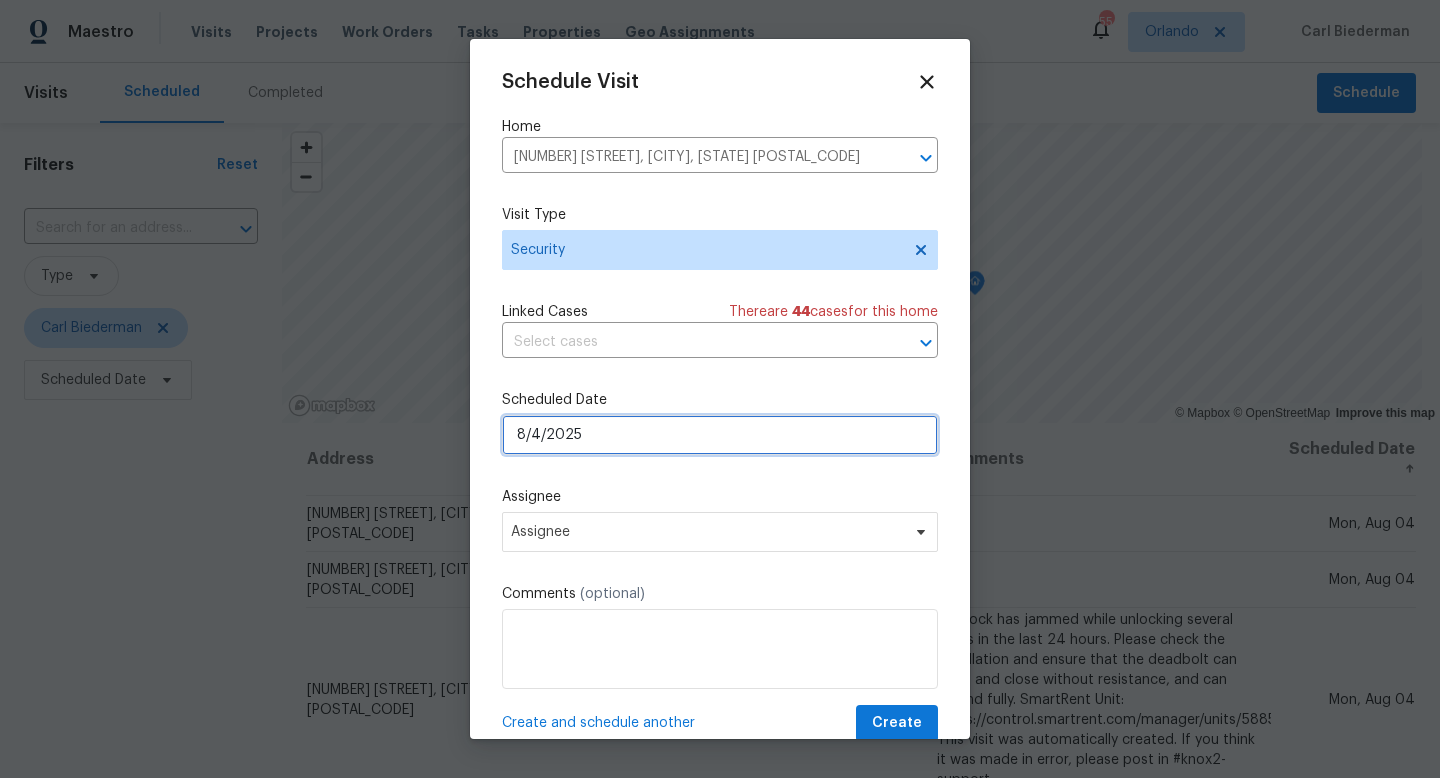 click on "8/4/2025" at bounding box center (720, 435) 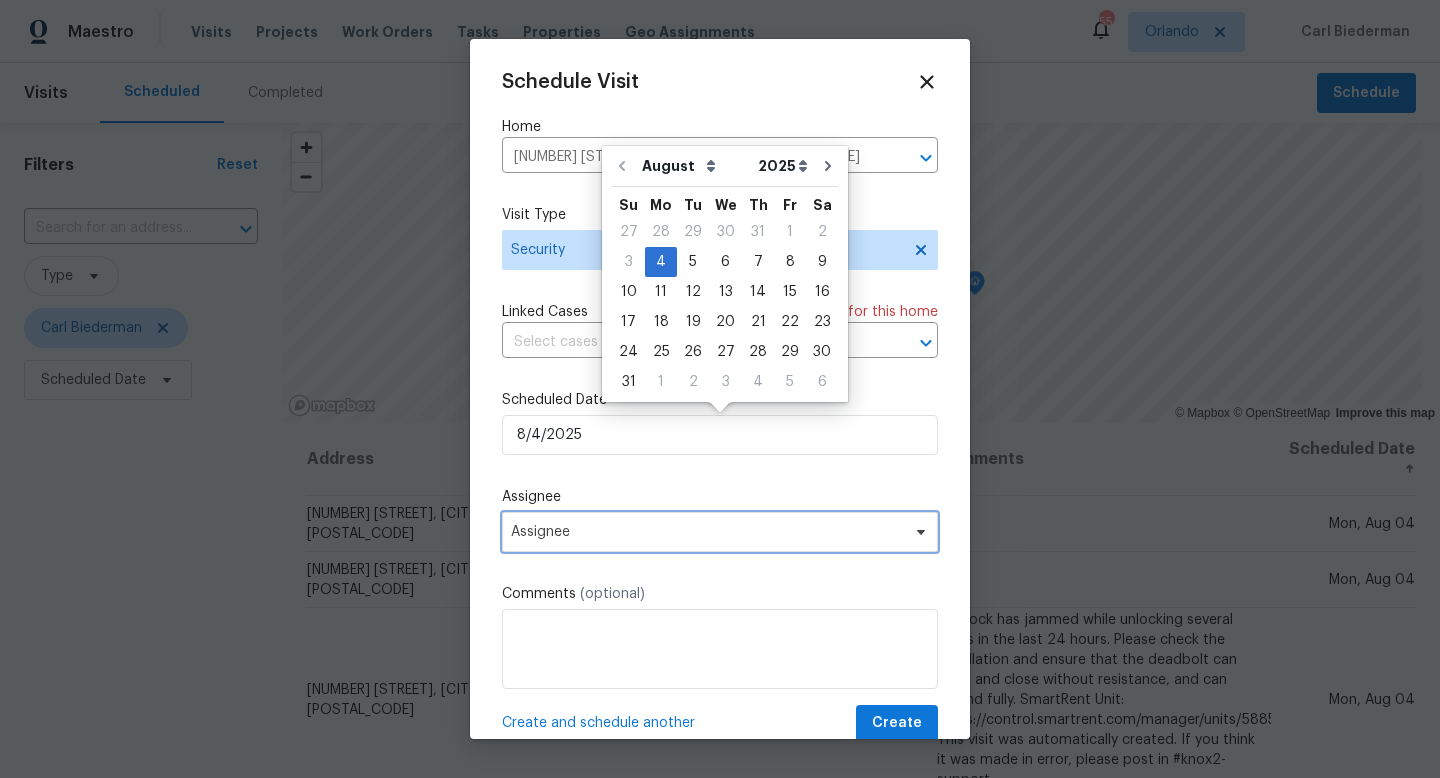 click on "Assignee" at bounding box center (720, 532) 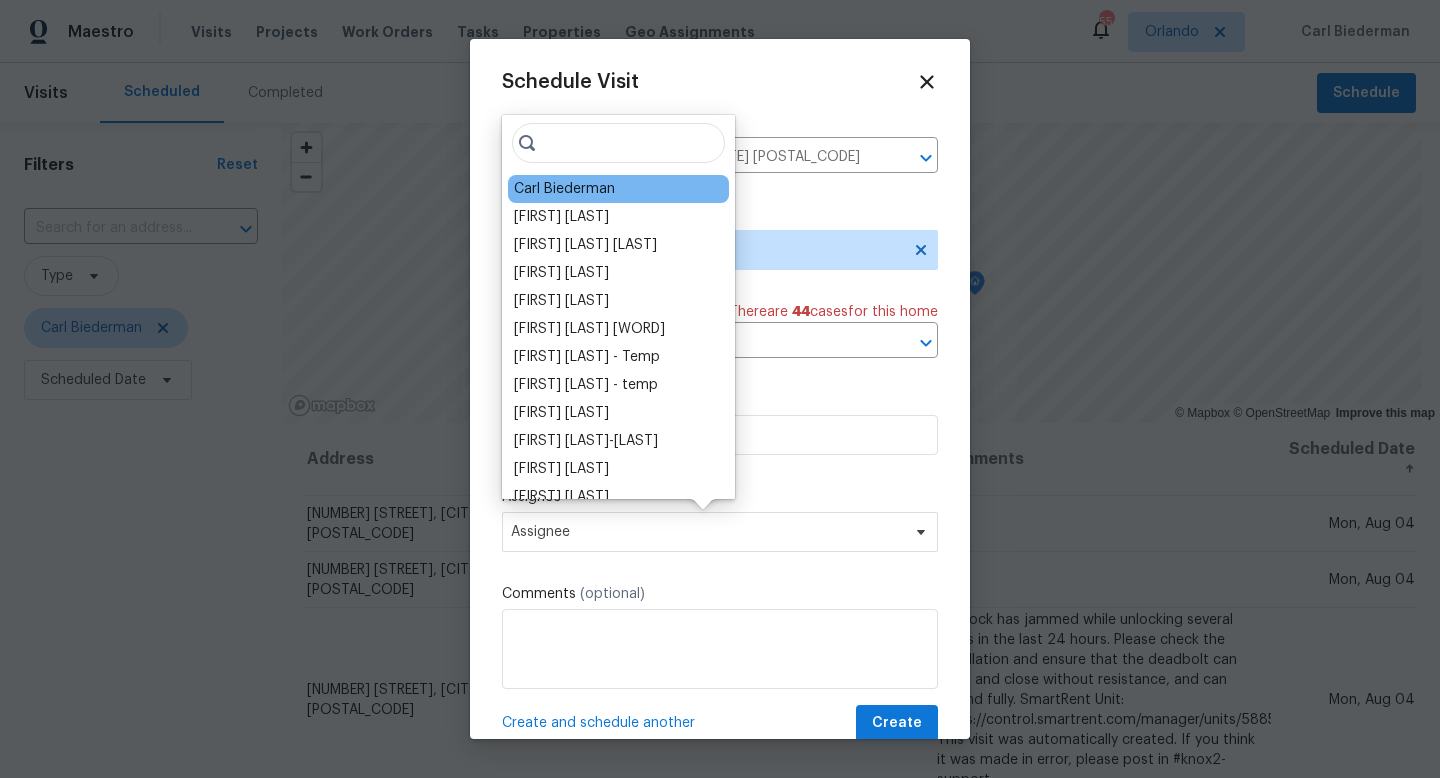 click on "Carl Biederman" at bounding box center [564, 189] 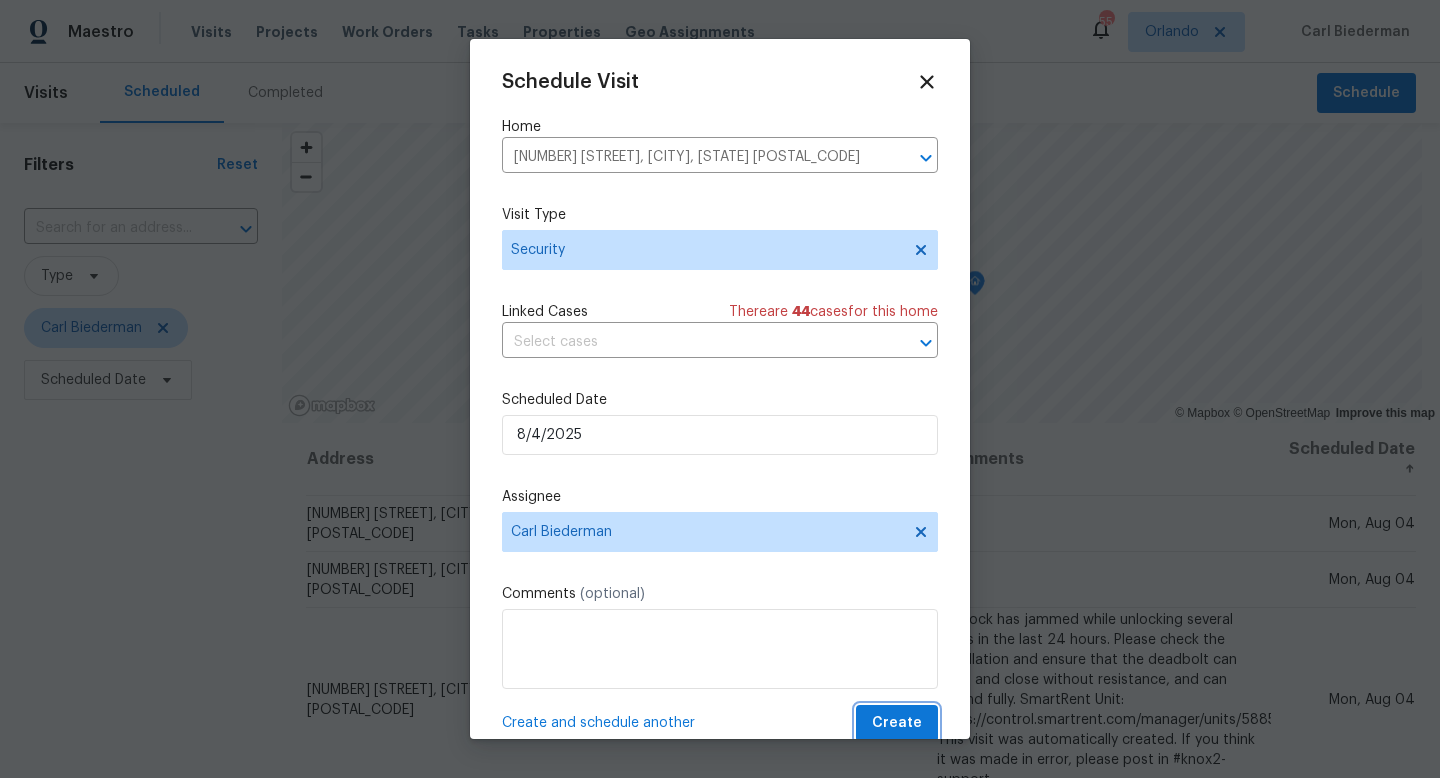 click on "Create" at bounding box center (897, 723) 